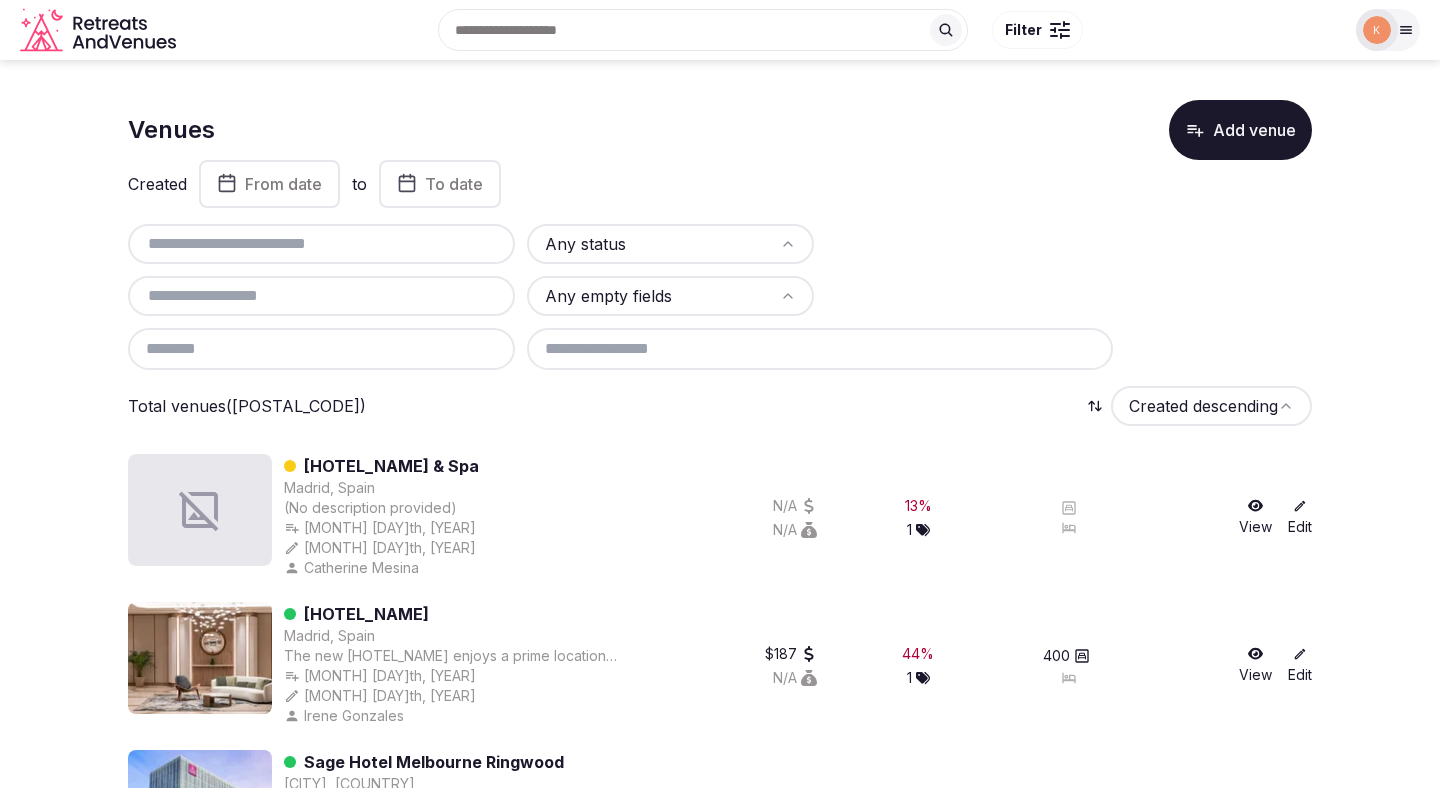 scroll, scrollTop: 1, scrollLeft: 0, axis: vertical 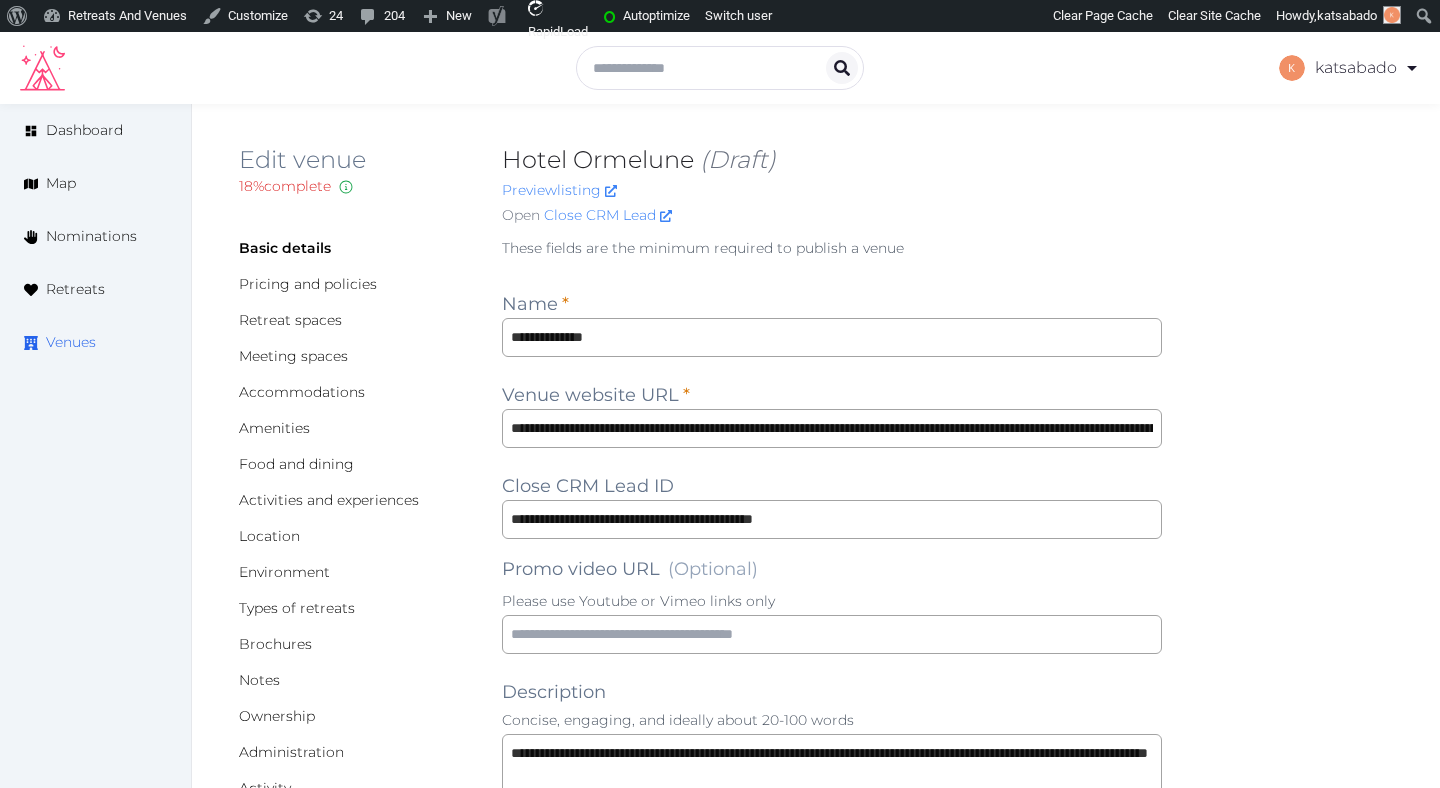 click on "Venues" at bounding box center [95, 342] 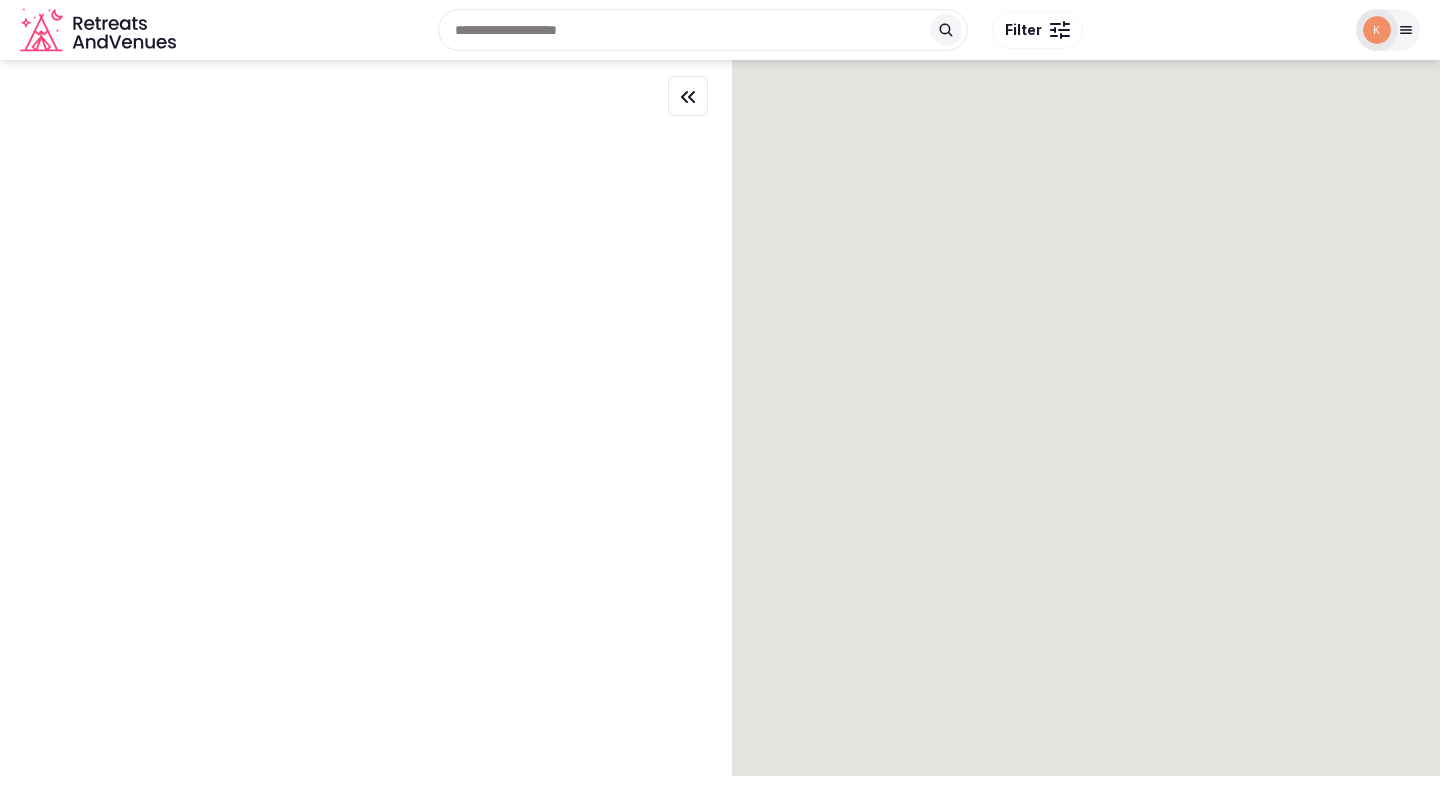 scroll, scrollTop: 0, scrollLeft: 0, axis: both 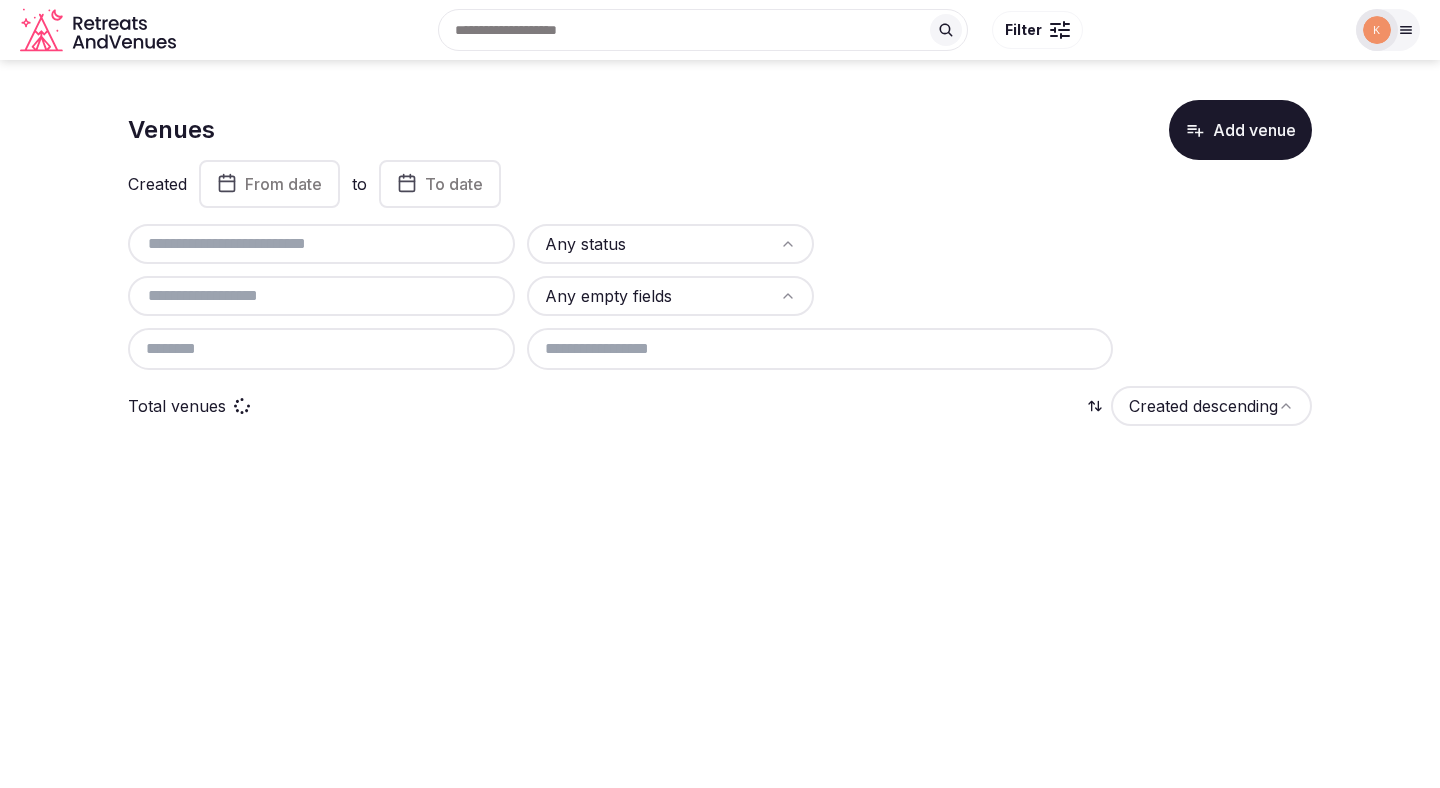 click at bounding box center (321, 244) 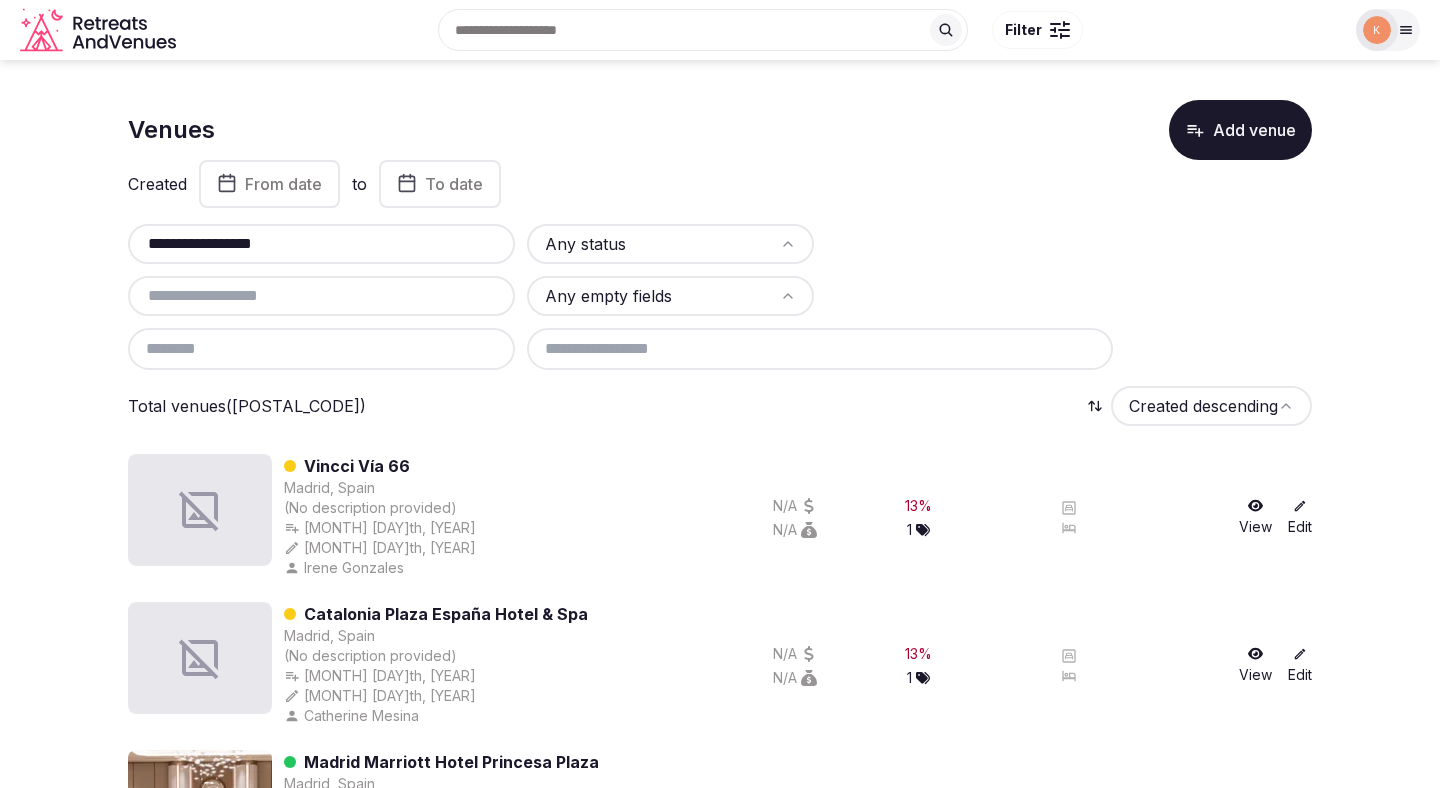 type on "**********" 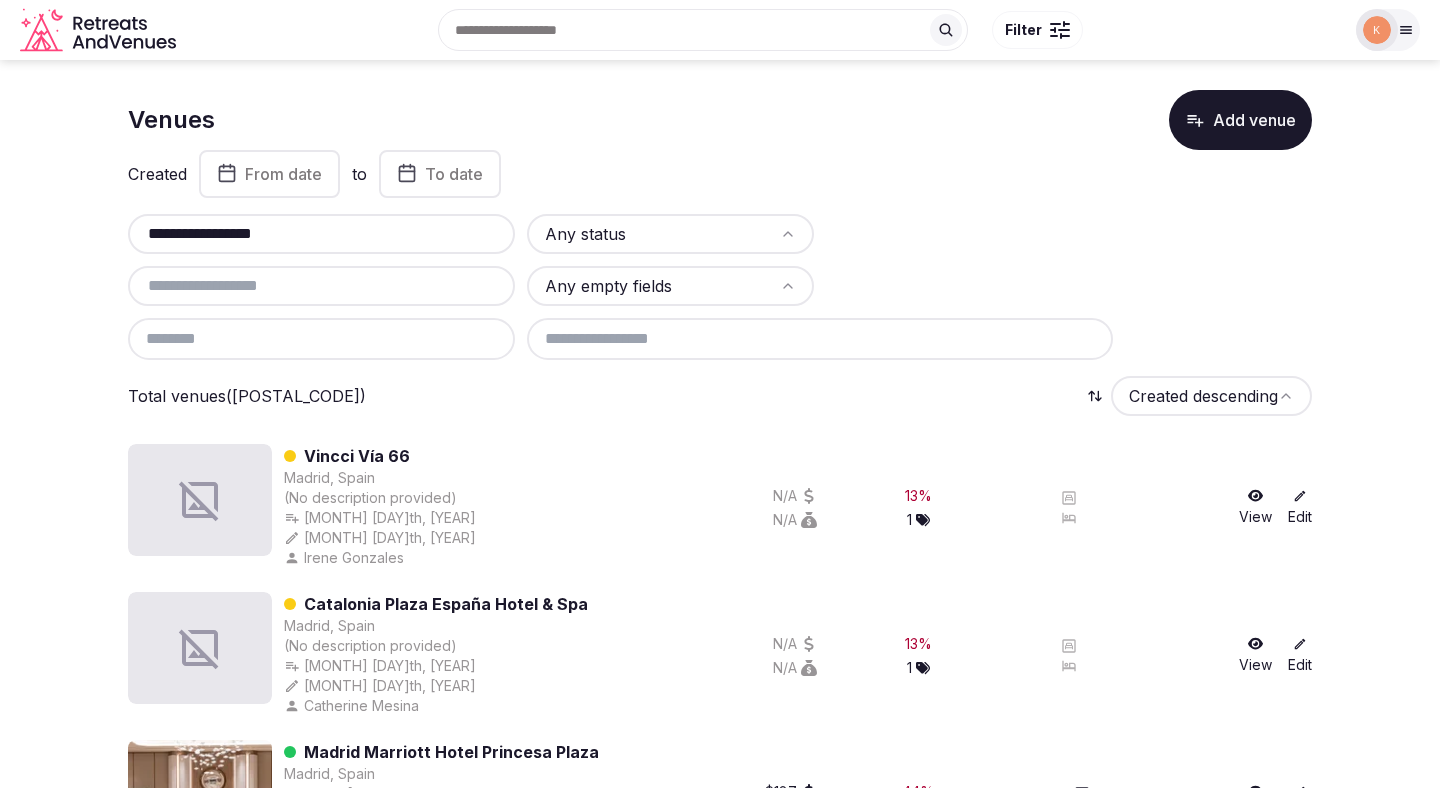 scroll, scrollTop: 0, scrollLeft: 0, axis: both 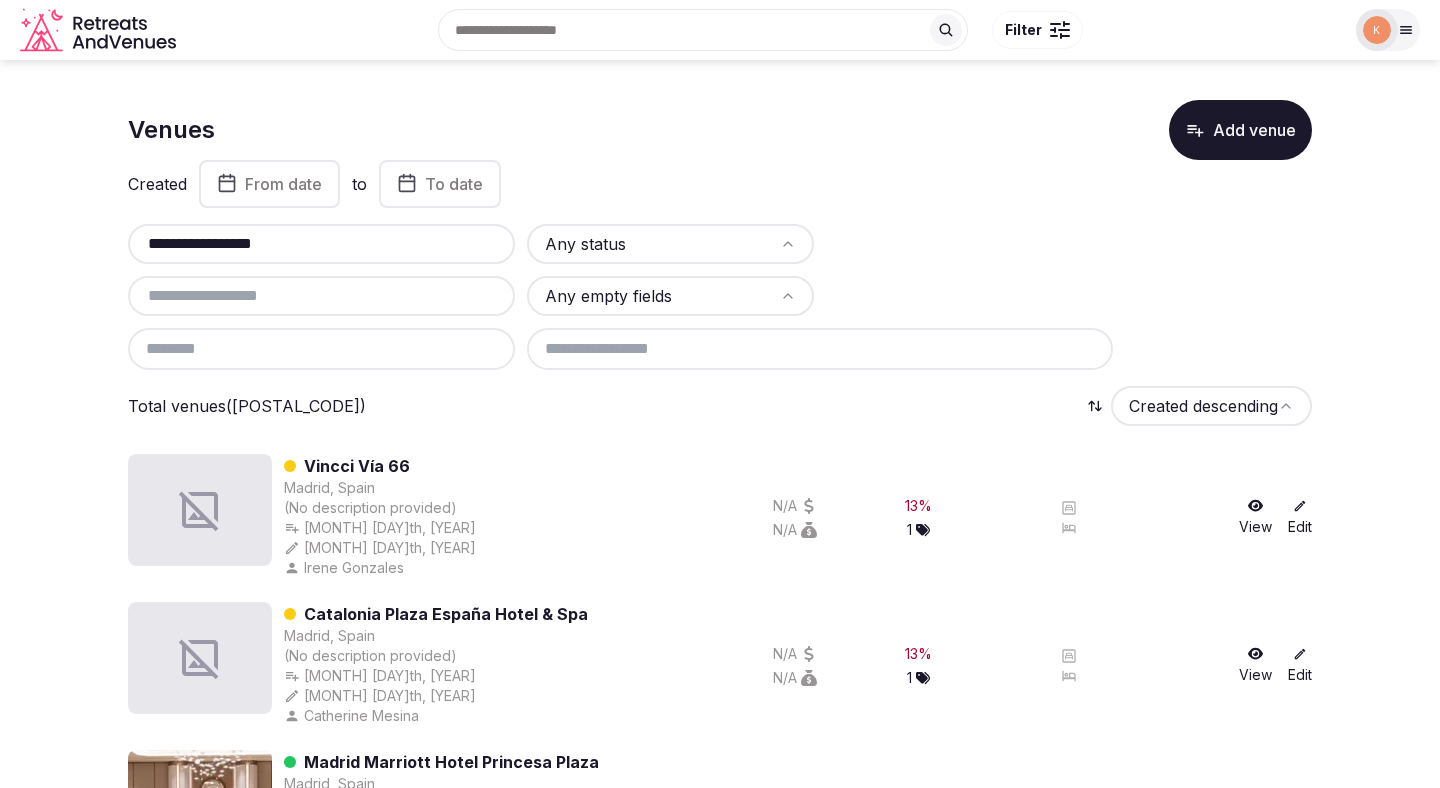 click on "**********" at bounding box center (321, 244) 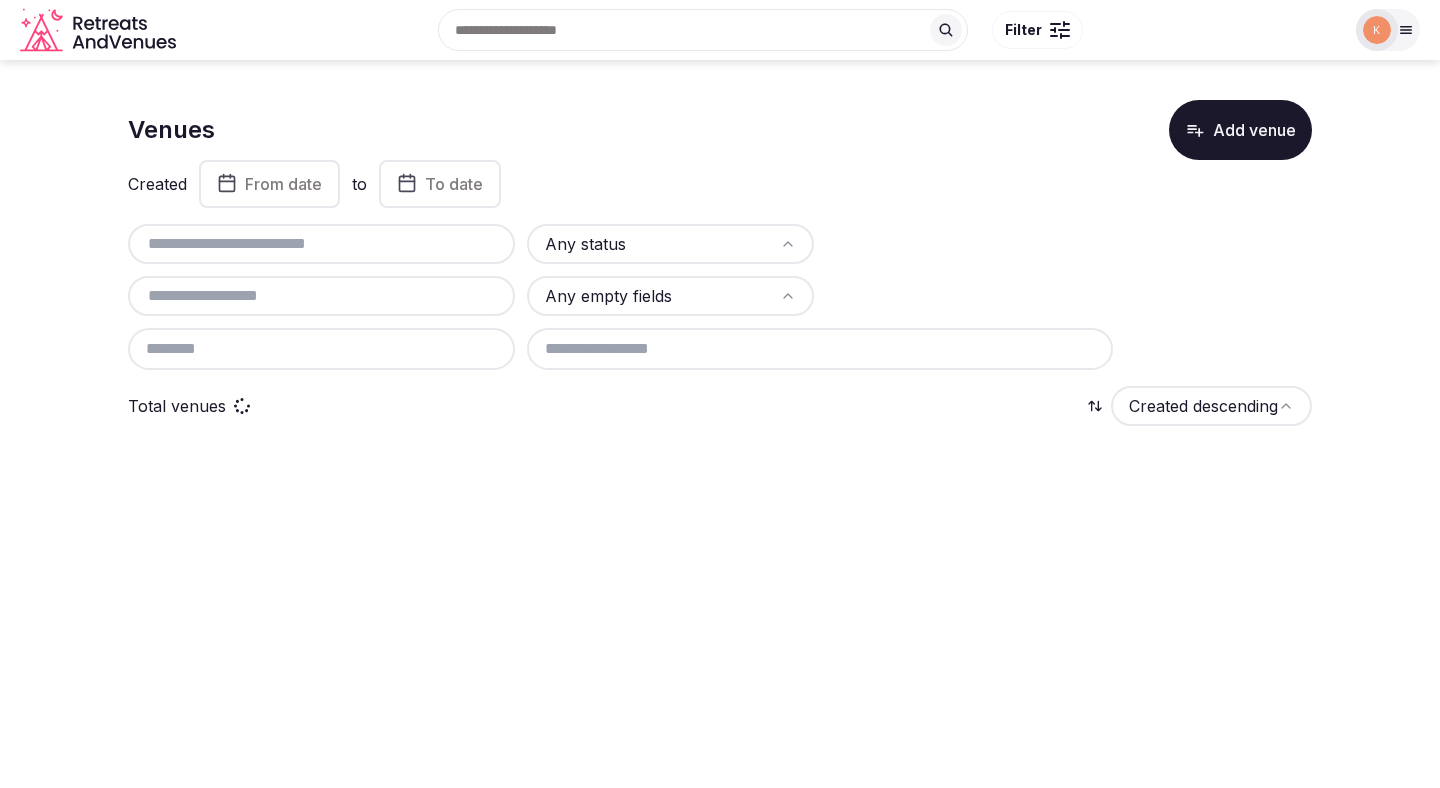 scroll, scrollTop: 0, scrollLeft: 0, axis: both 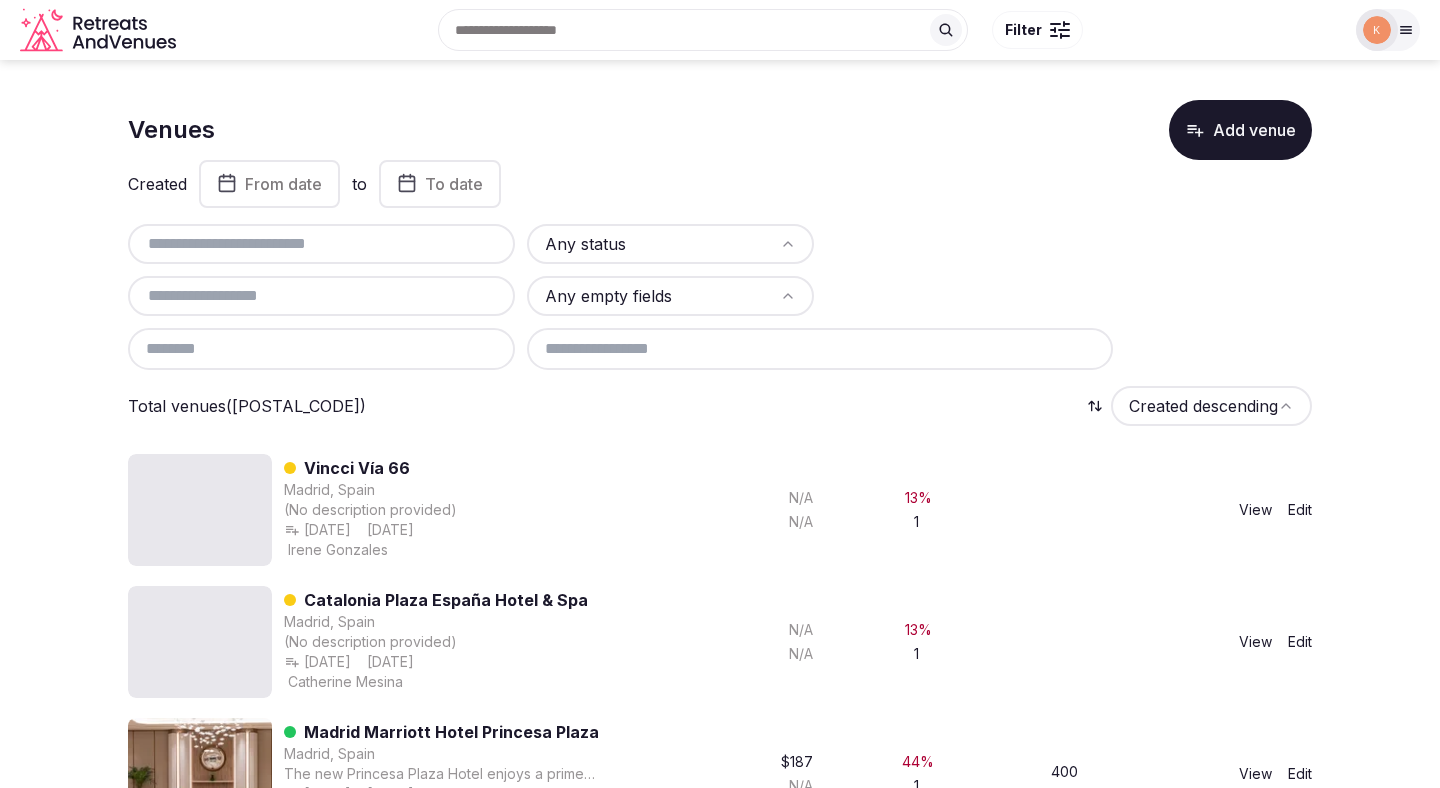 paste on "**********" 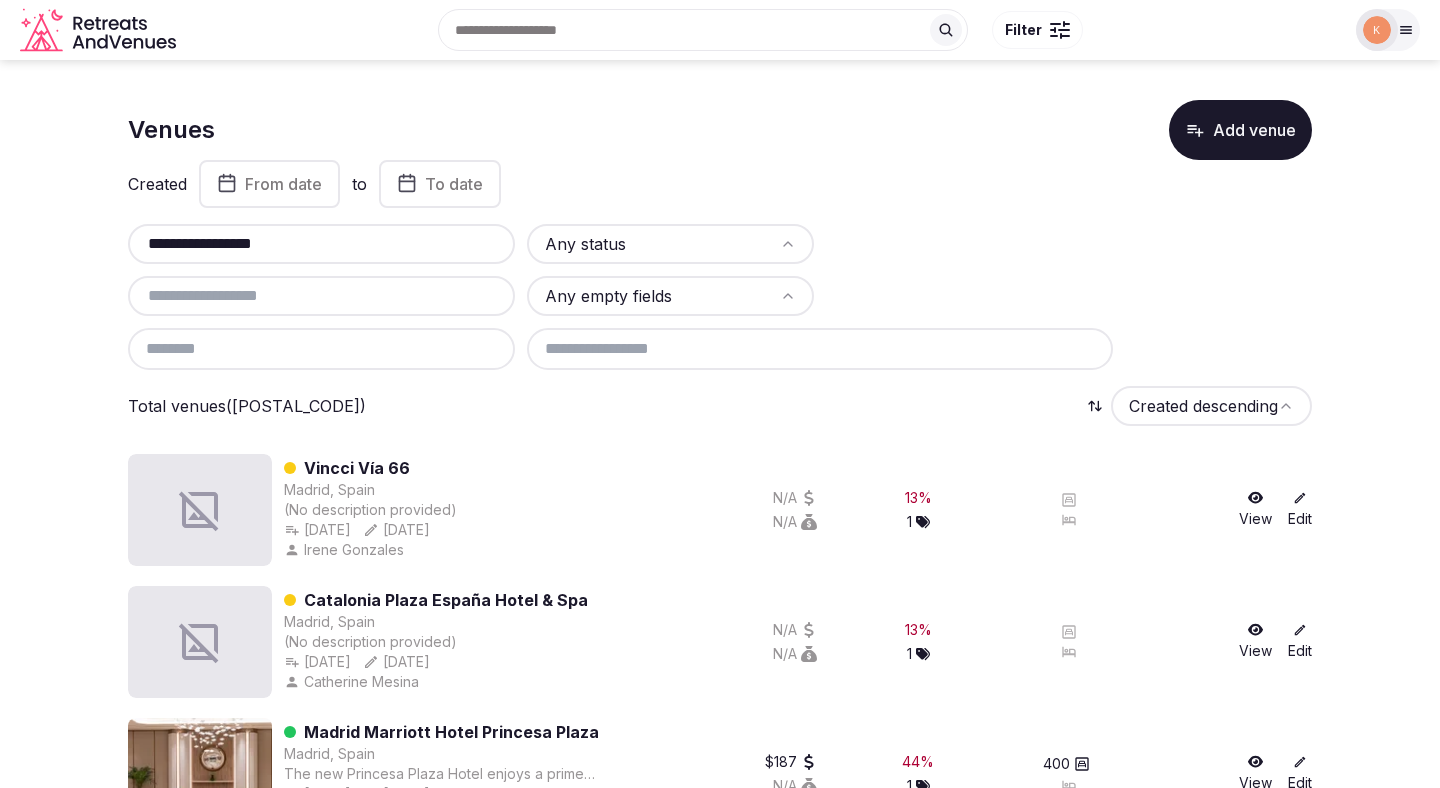 type on "**********" 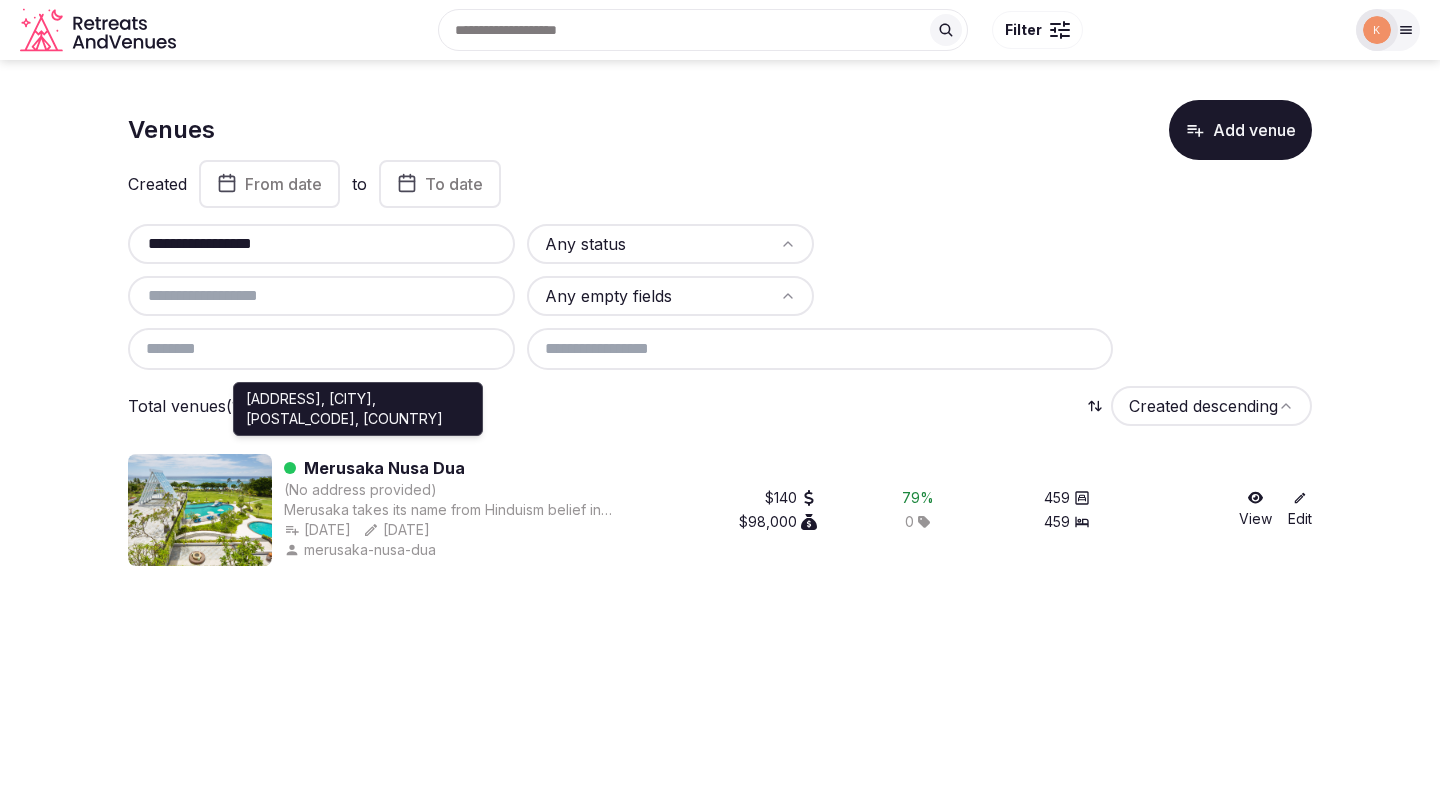 click on "Kawasan Wisata Nusa Dua Lot S-3, Benoa, Kec. Kuta Sel., Kabupaten Badung, Bali 80363, Indonesia Kawasan Wisata Nusa Dua Lot S-3, Benoa, Kec. Kuta Sel., Kabupaten Badung, Bali 80363, Indonesia" at bounding box center (358, 409) 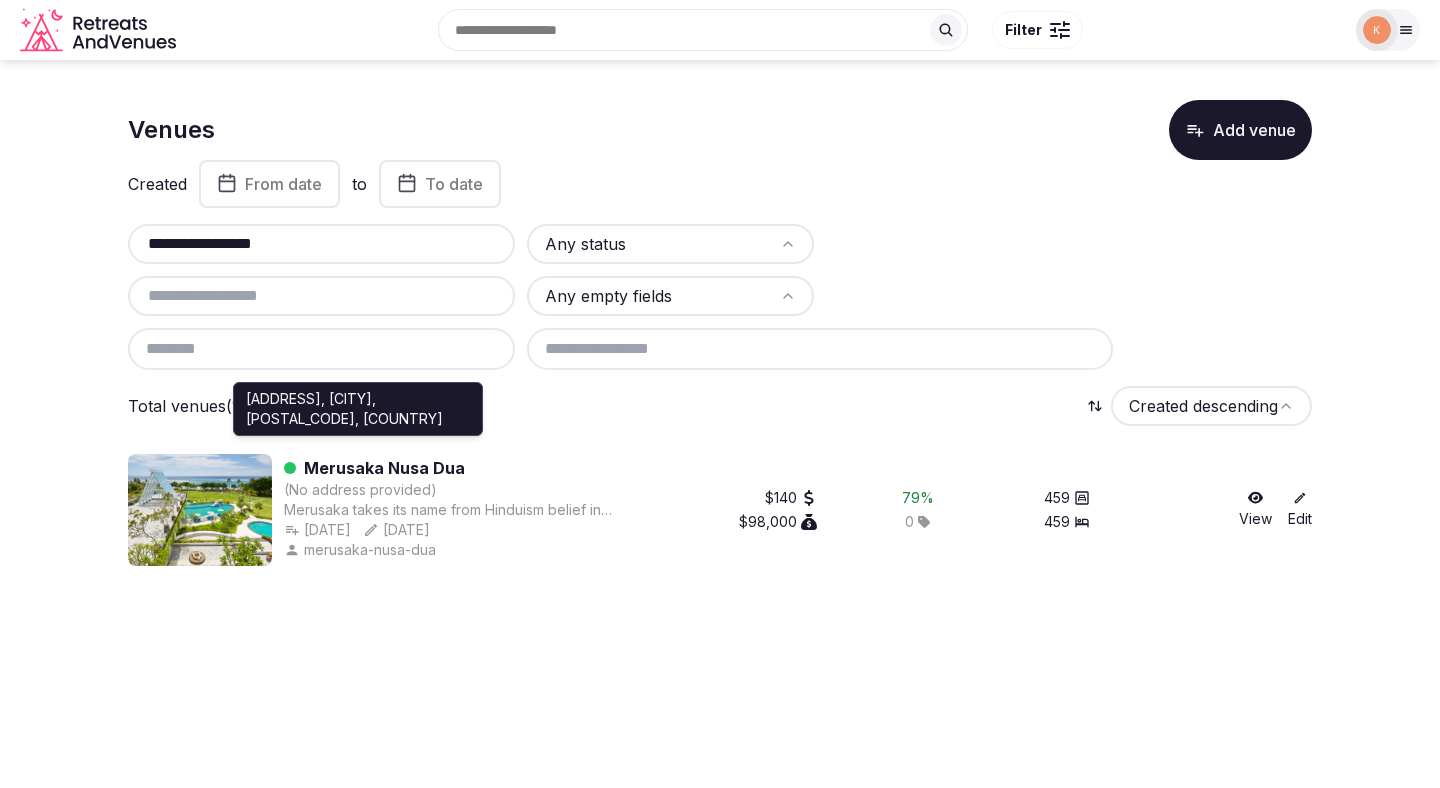 click on "(No address provided)" at bounding box center (360, 490) 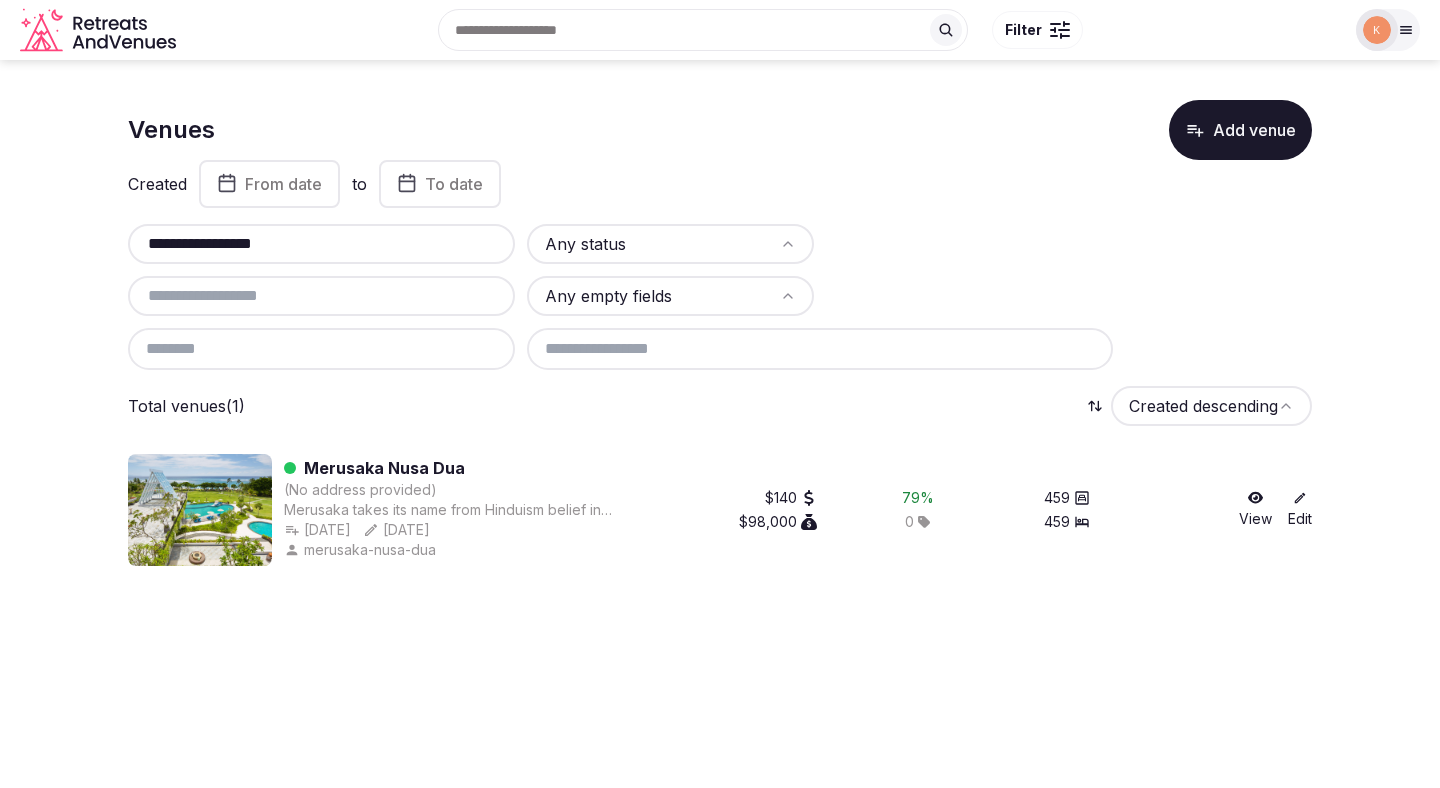 click on "Merusaka Nusa Dua" at bounding box center [384, 468] 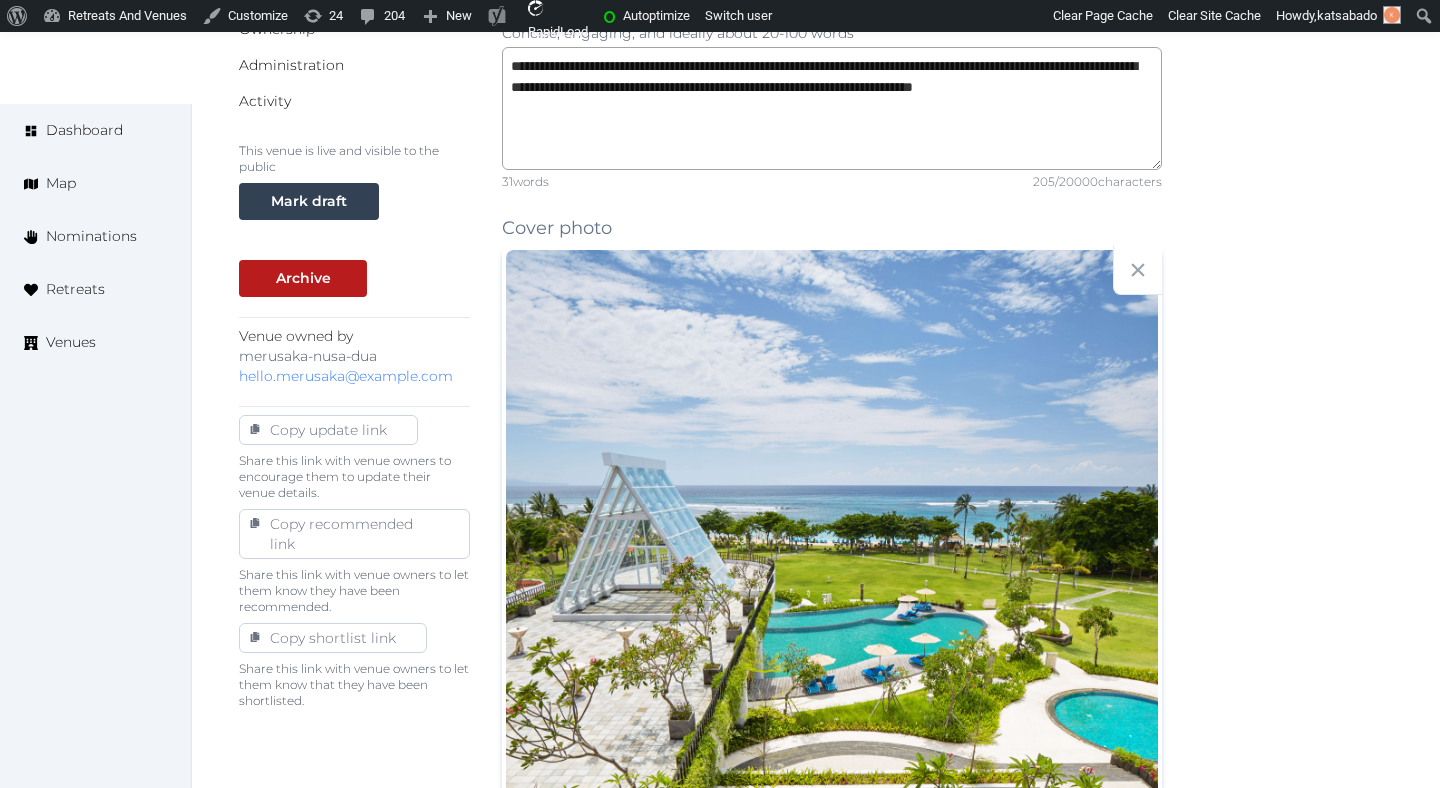 scroll, scrollTop: 692, scrollLeft: 0, axis: vertical 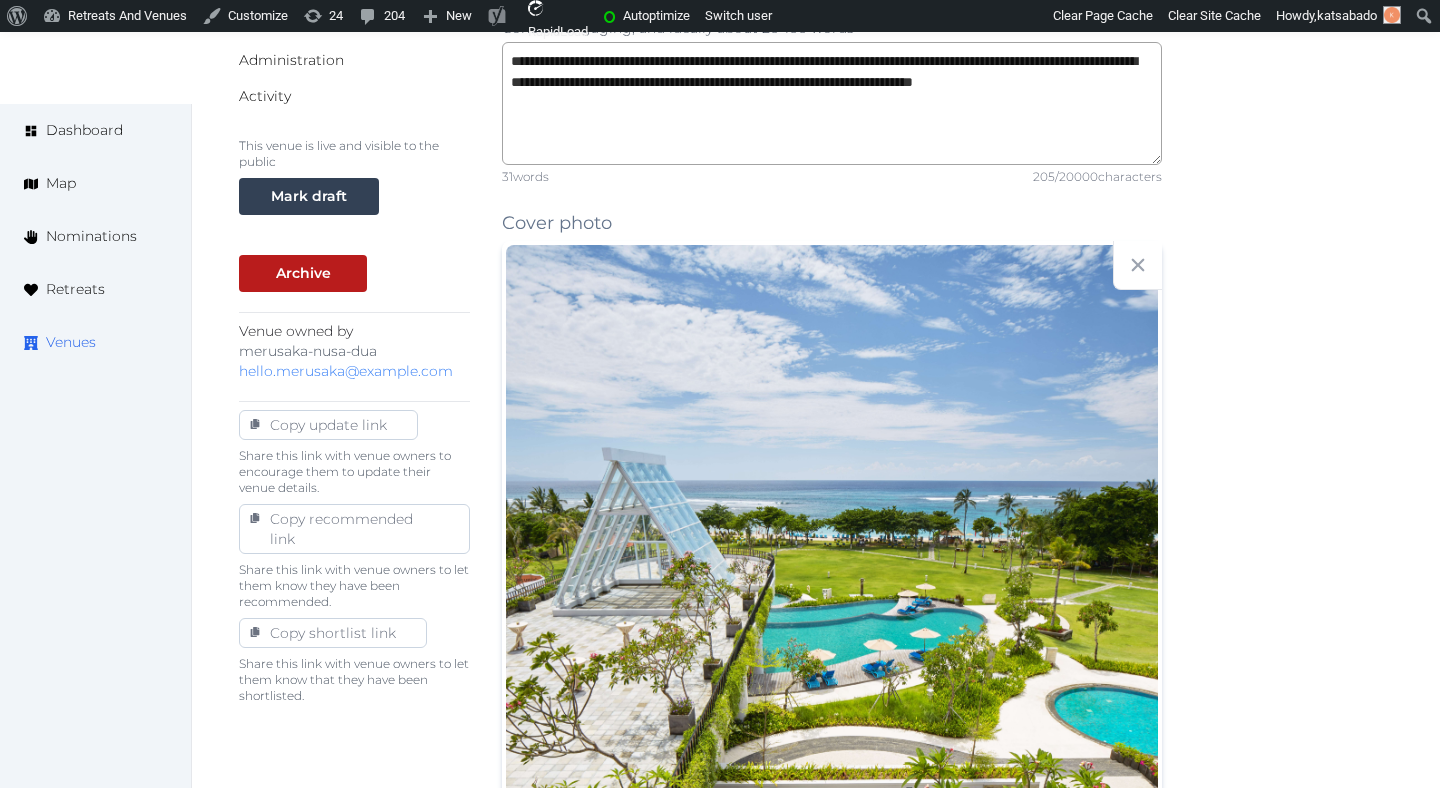 click on "Venues" at bounding box center (71, 342) 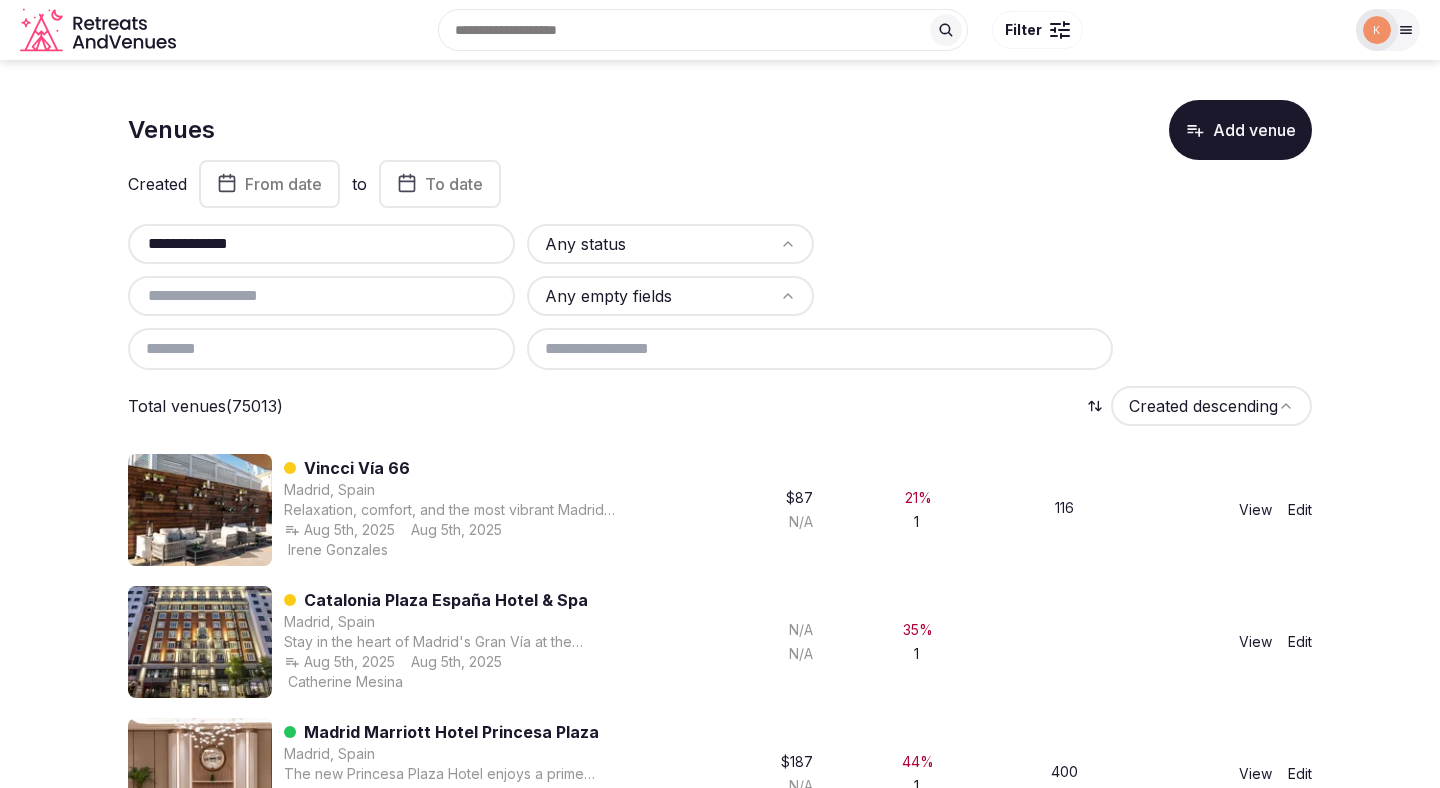 scroll, scrollTop: 0, scrollLeft: 0, axis: both 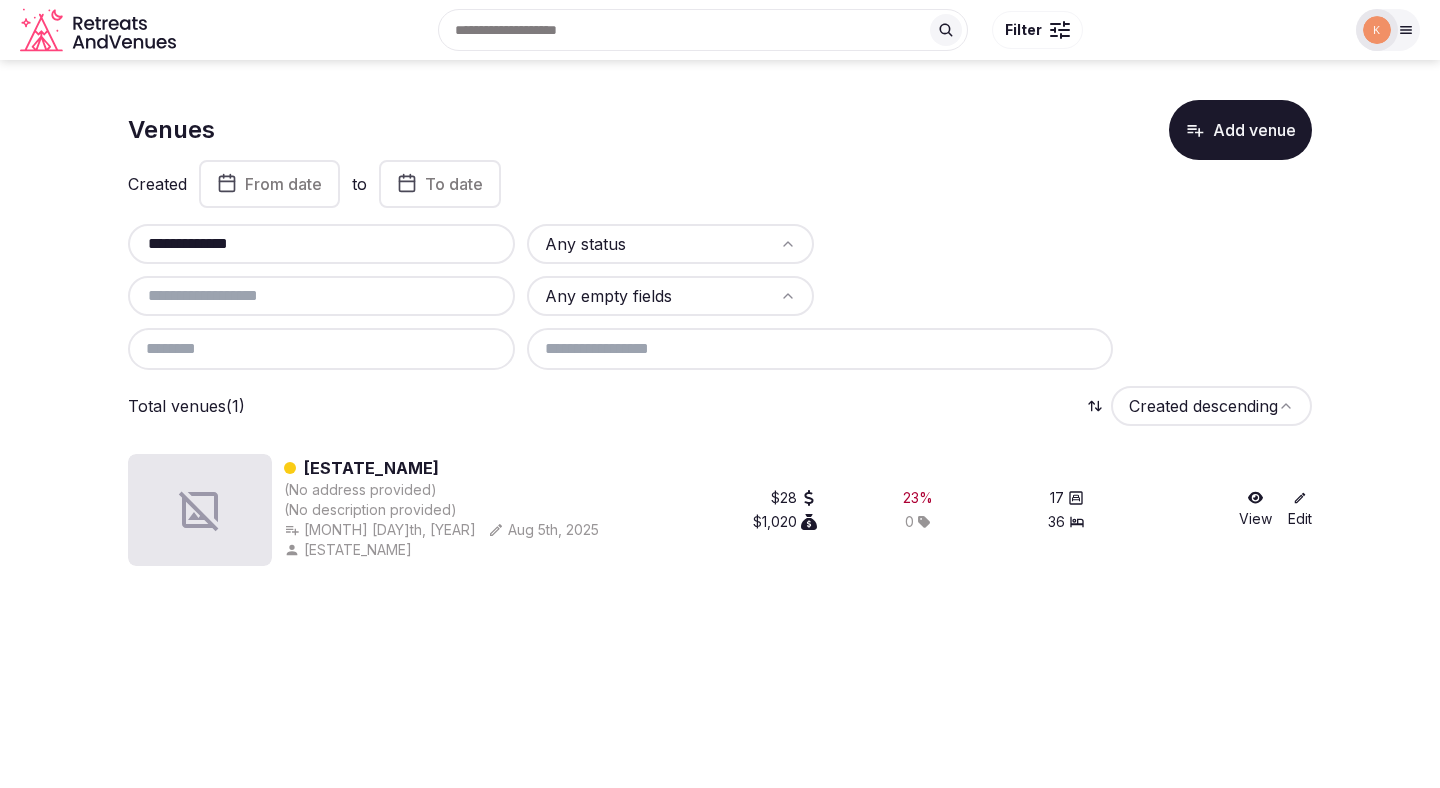 click on "Fynbos Estate" at bounding box center (371, 468) 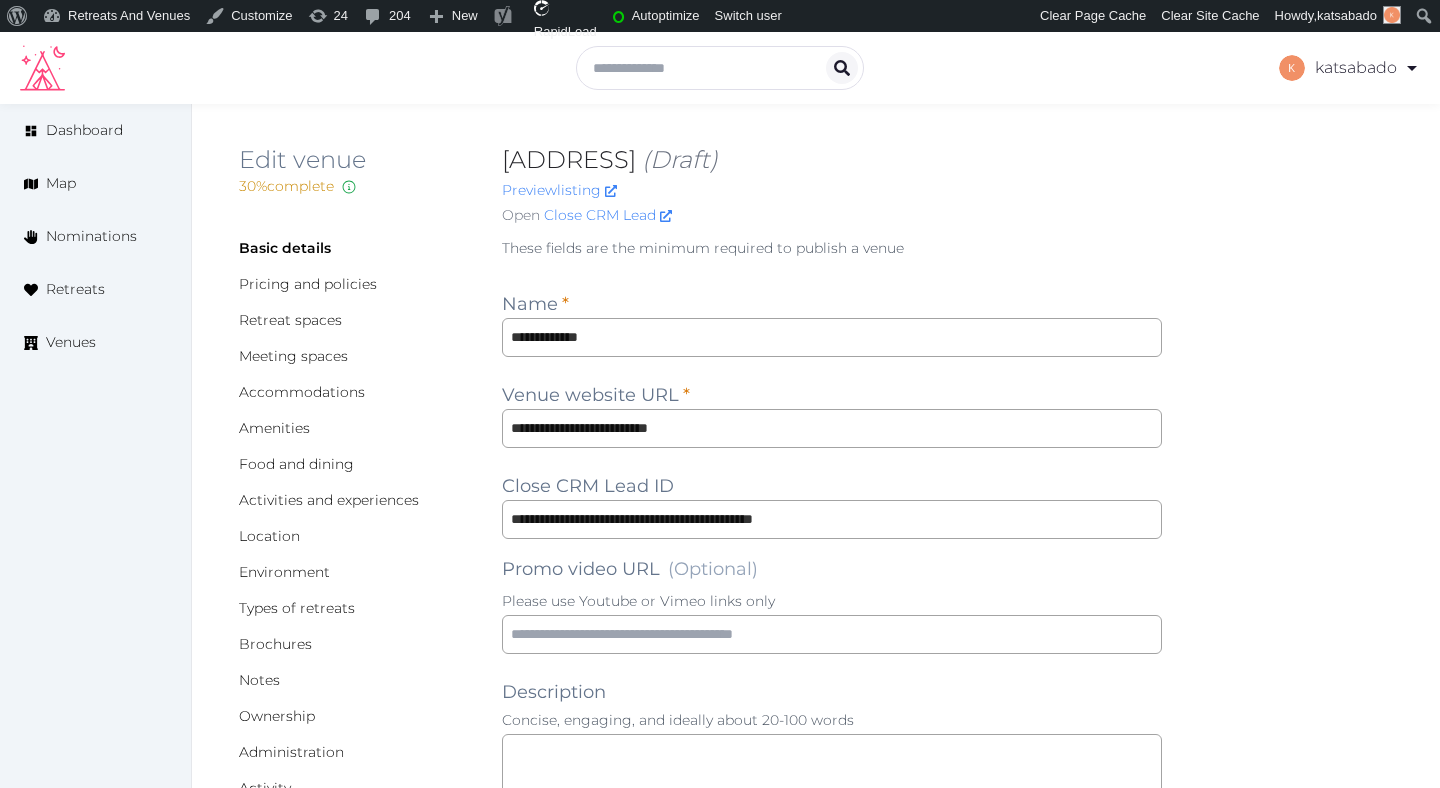 scroll, scrollTop: 0, scrollLeft: 0, axis: both 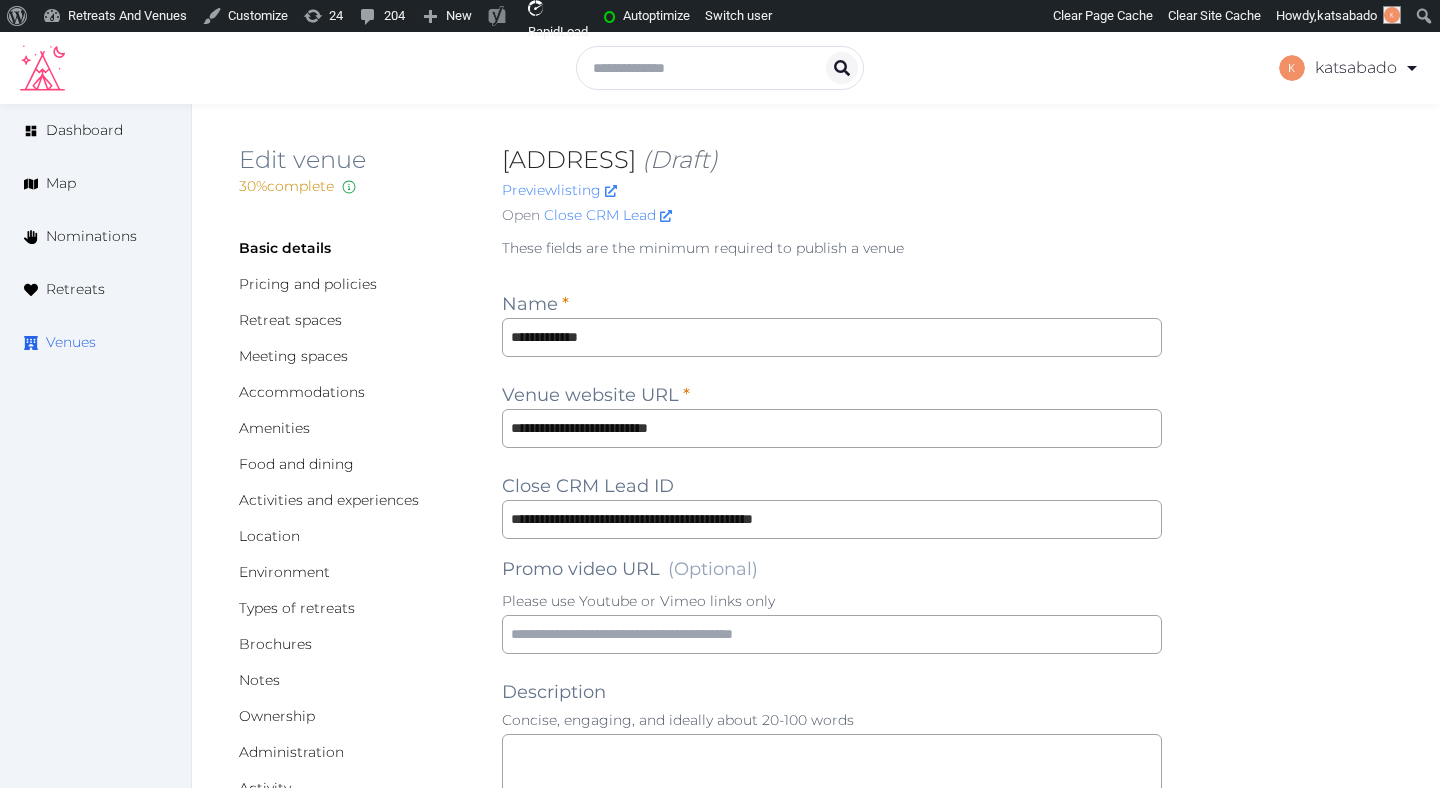 click on "Venues" at bounding box center (71, 342) 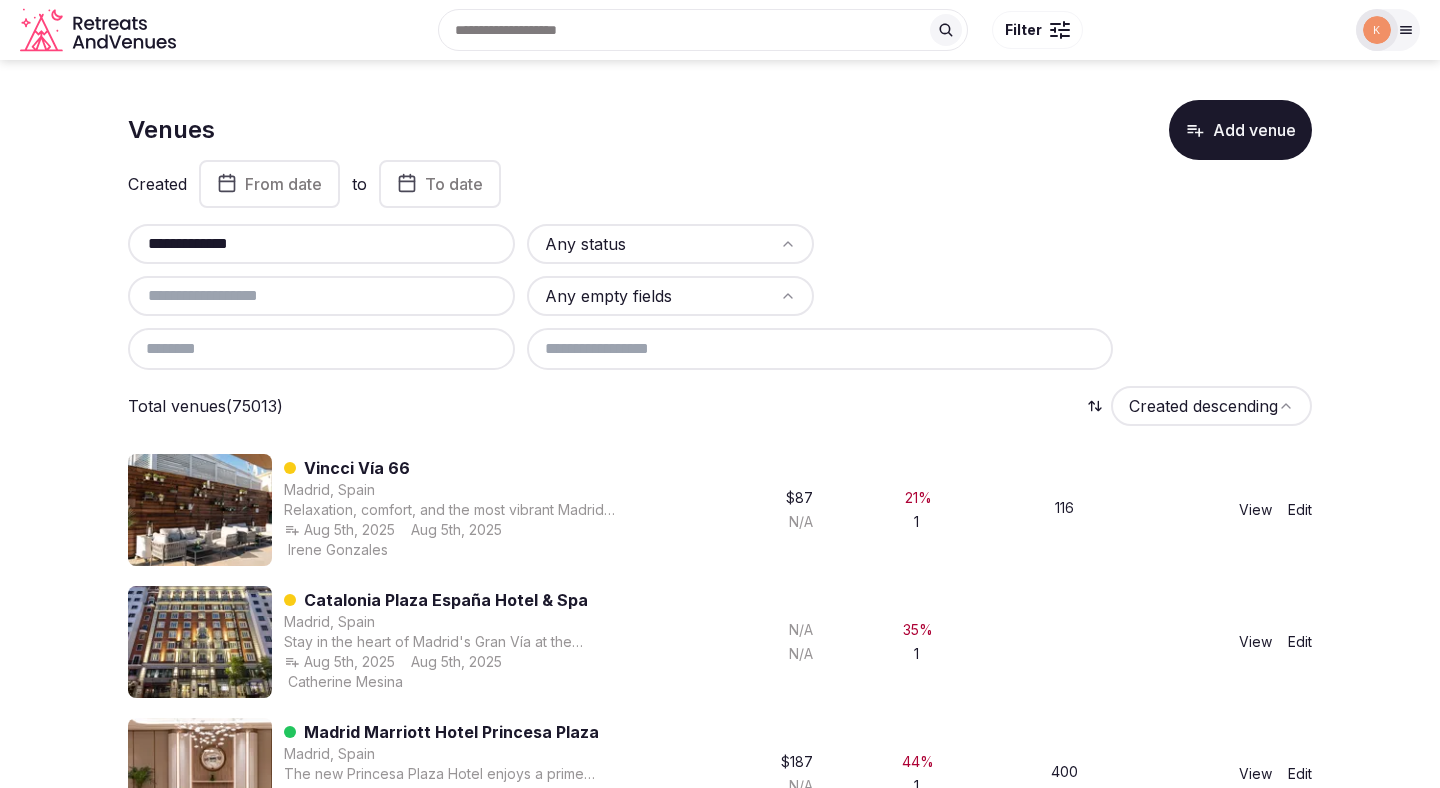 scroll, scrollTop: 0, scrollLeft: 0, axis: both 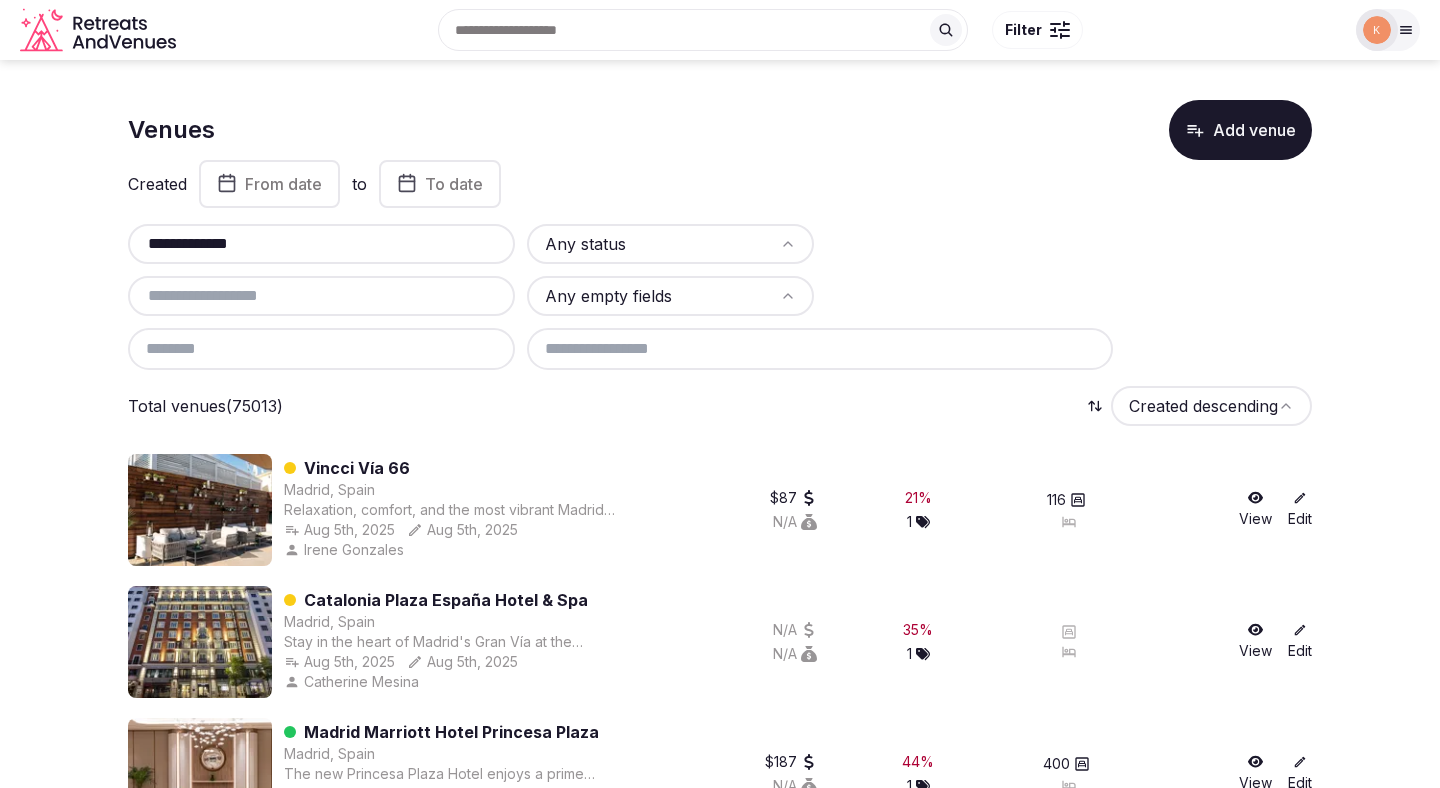 click on "**********" at bounding box center [321, 244] 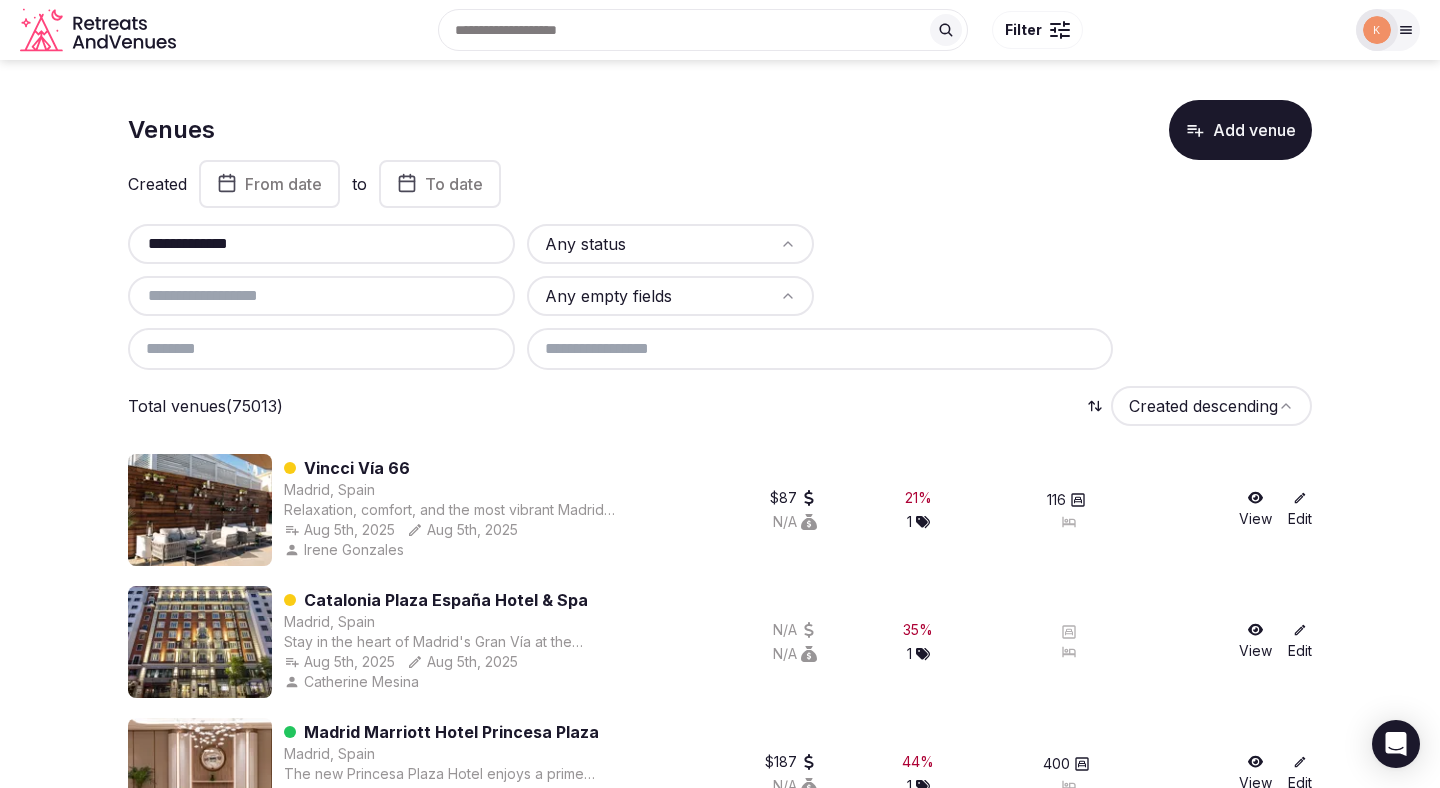 click on "**********" at bounding box center [321, 244] 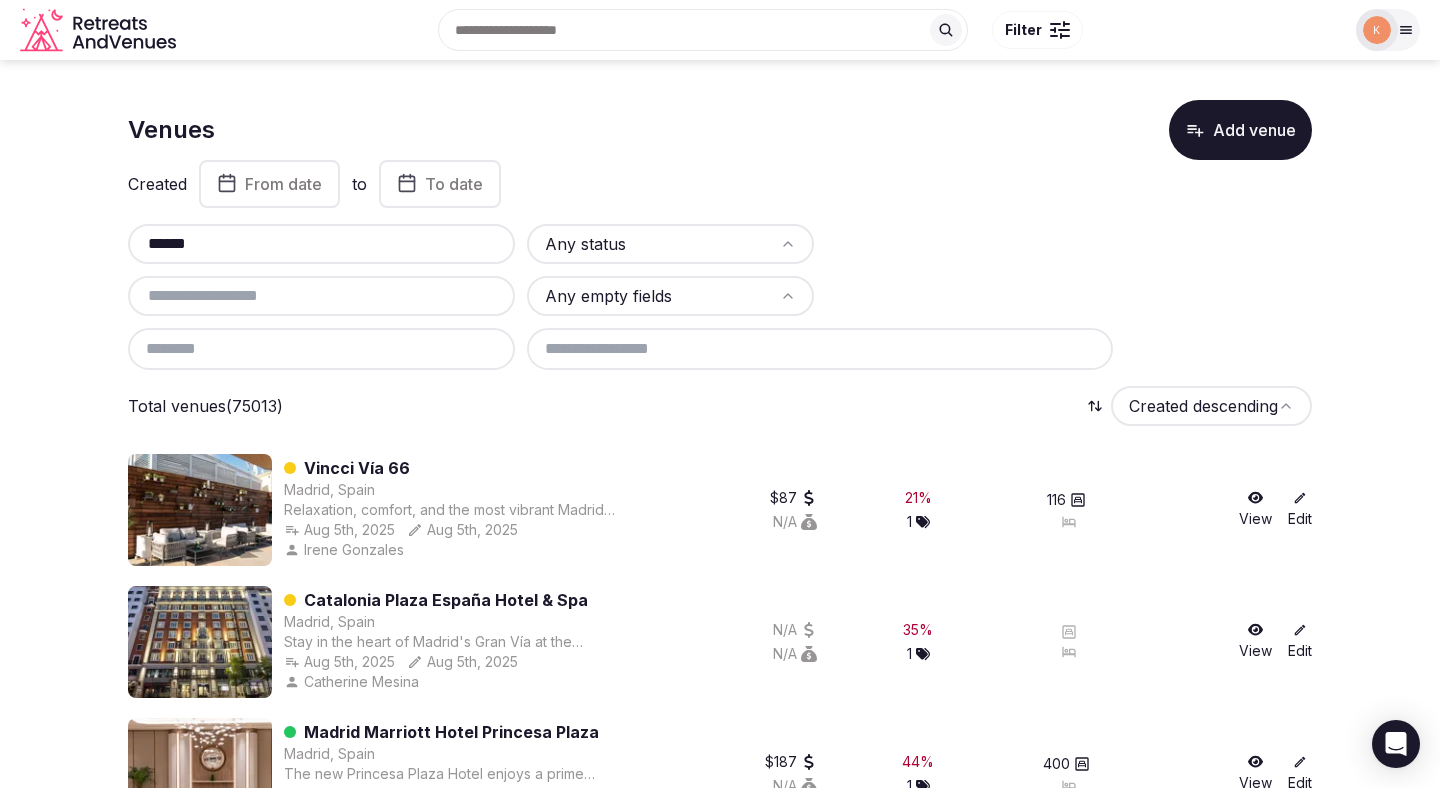 type on "******" 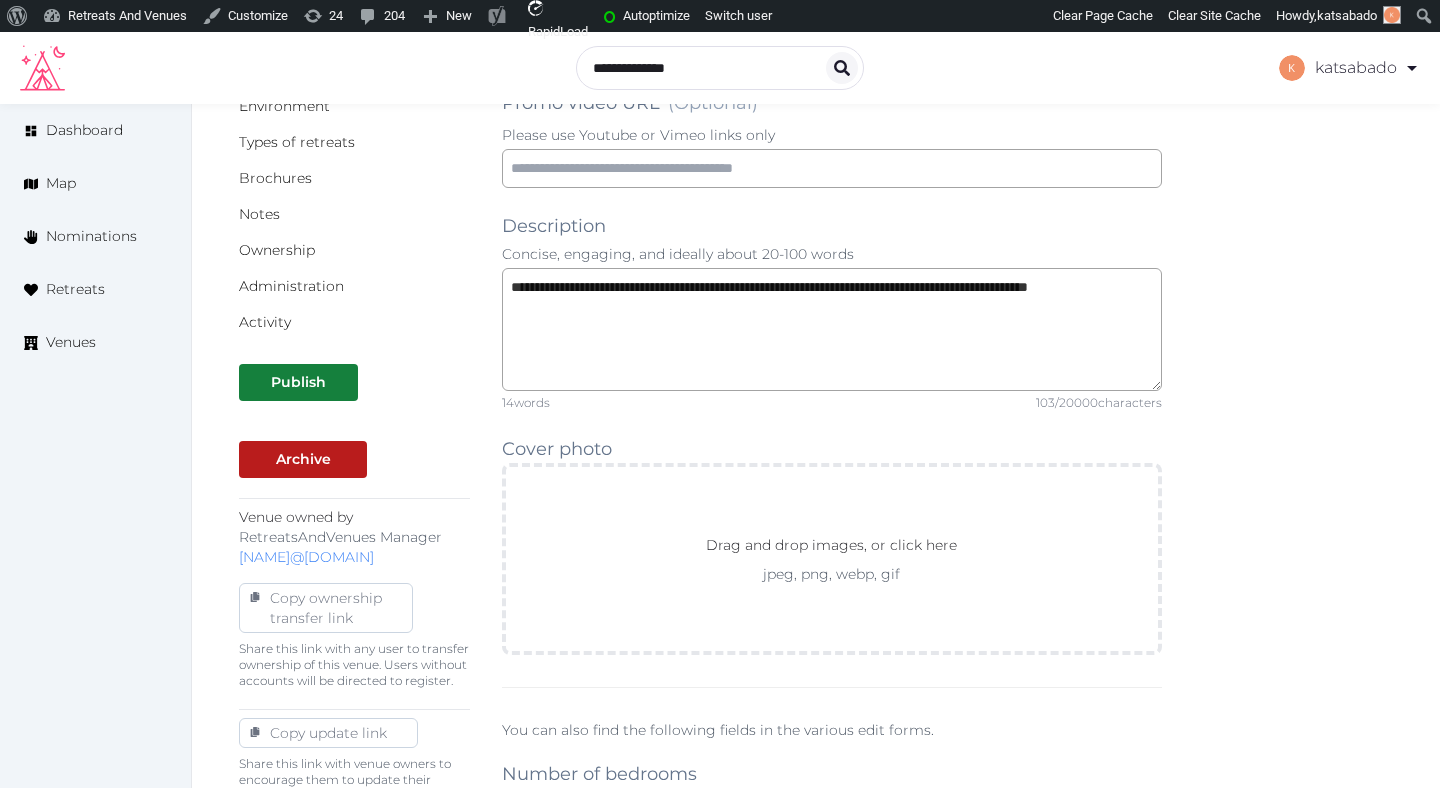 scroll, scrollTop: 443, scrollLeft: 0, axis: vertical 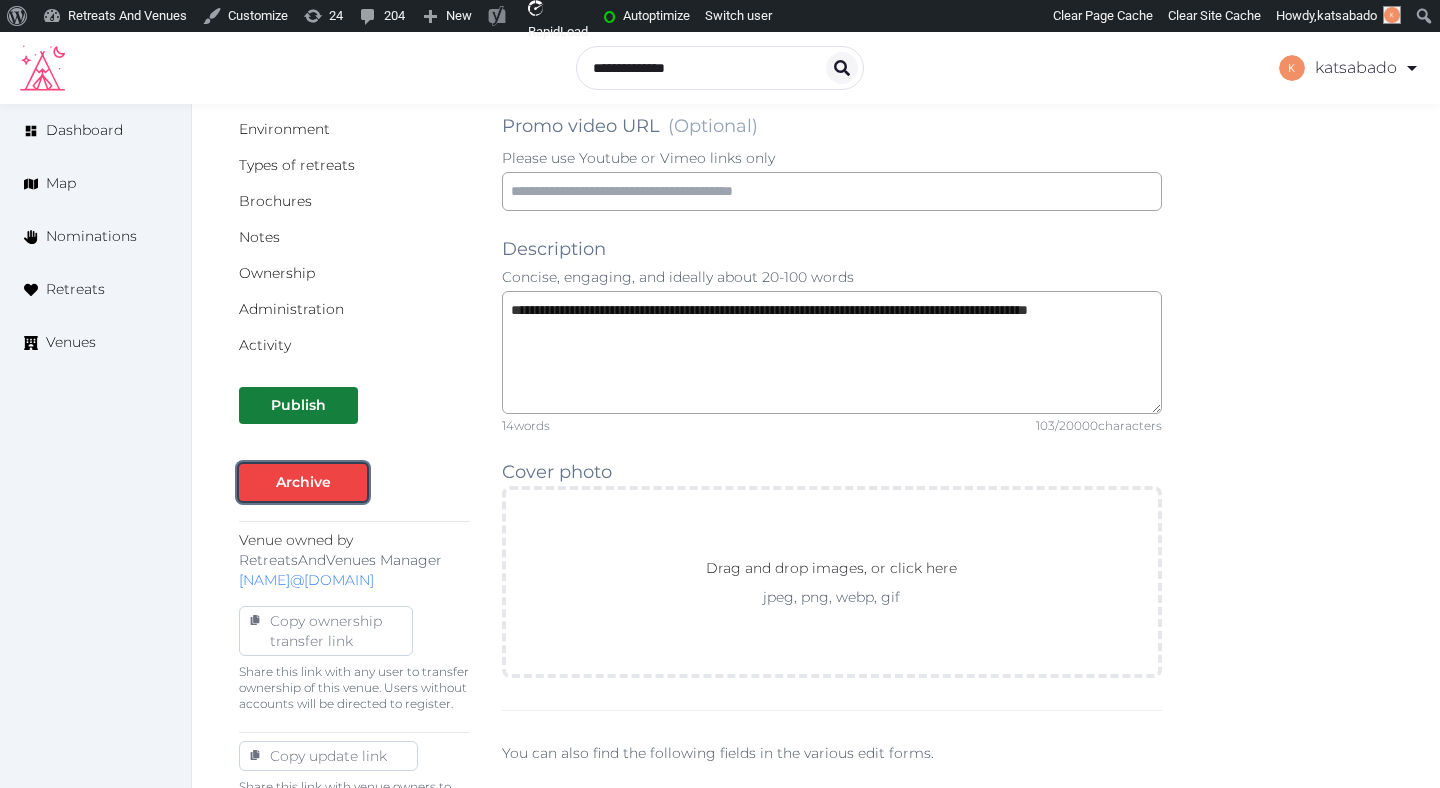 click at bounding box center [351, 482] 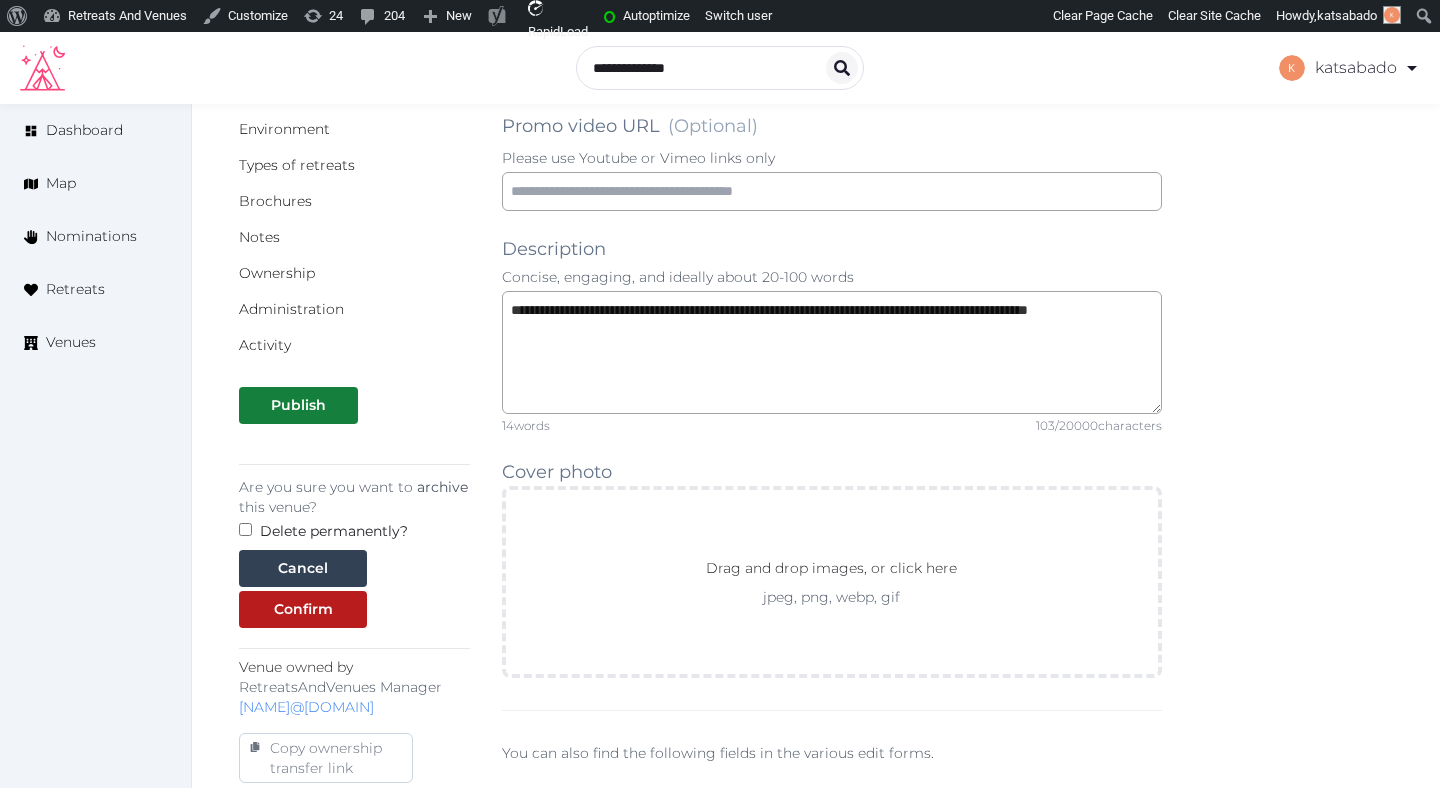 click on "Delete permanently?" at bounding box center [334, 531] 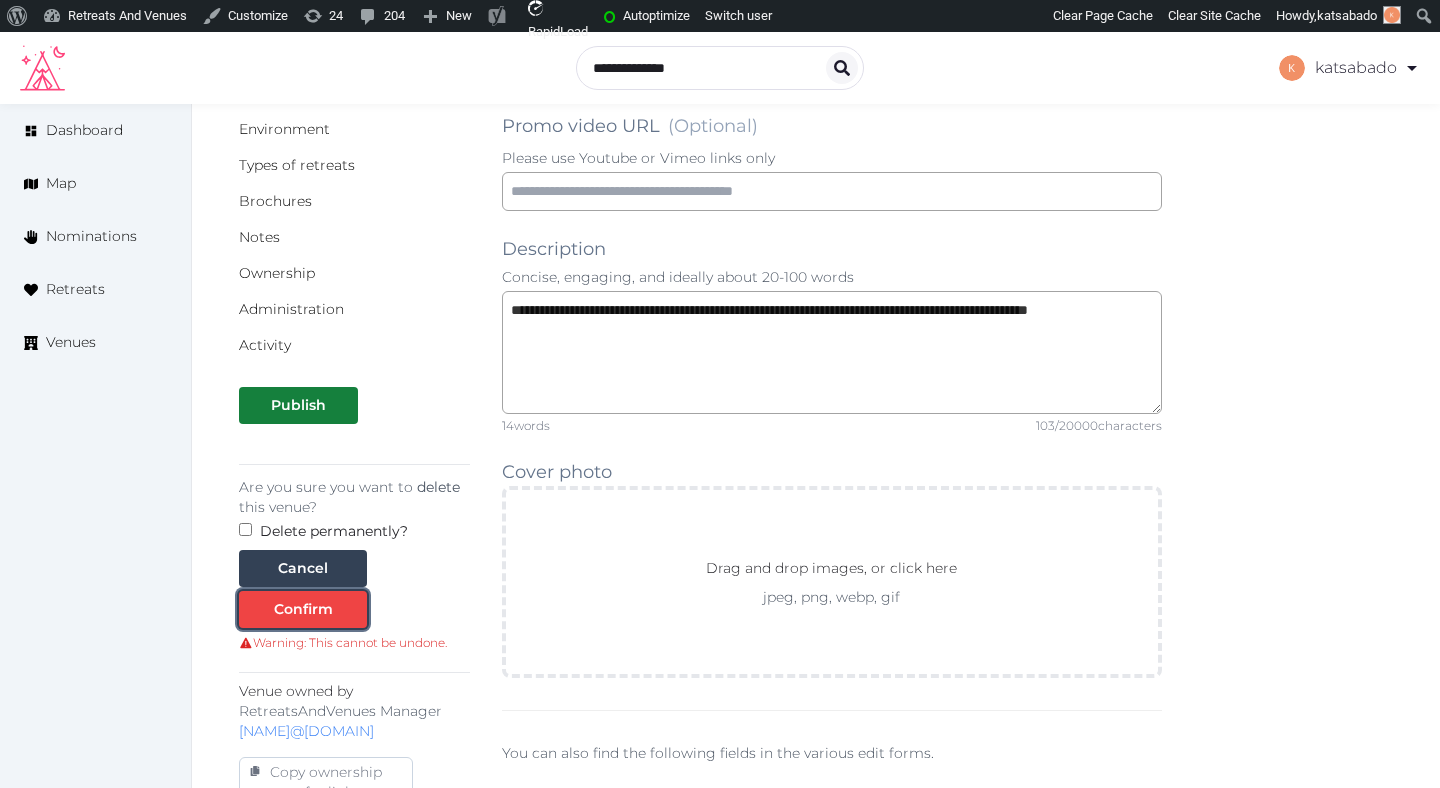 click on "Confirm" at bounding box center [303, 609] 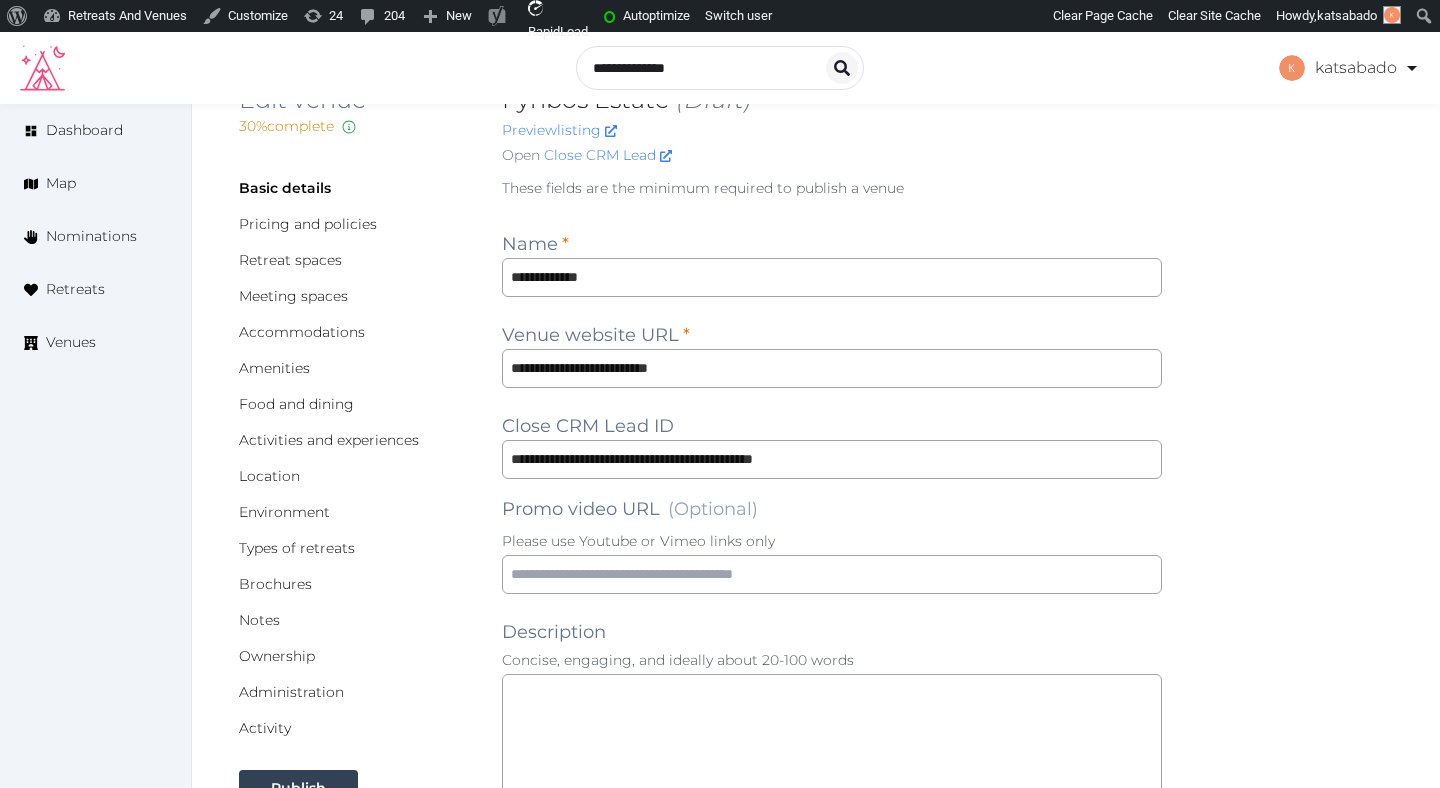 scroll, scrollTop: 0, scrollLeft: 0, axis: both 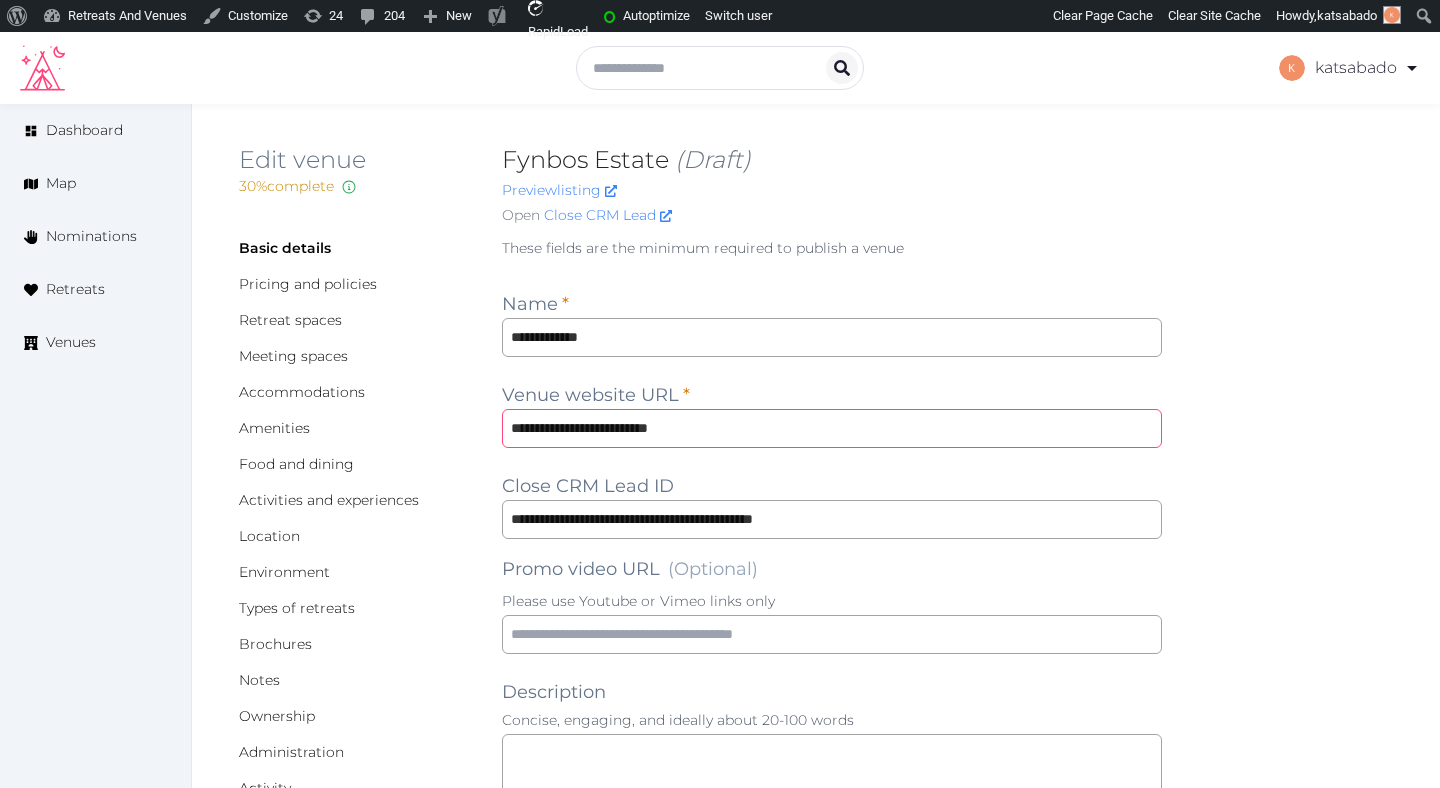 click on "**********" at bounding box center (832, 428) 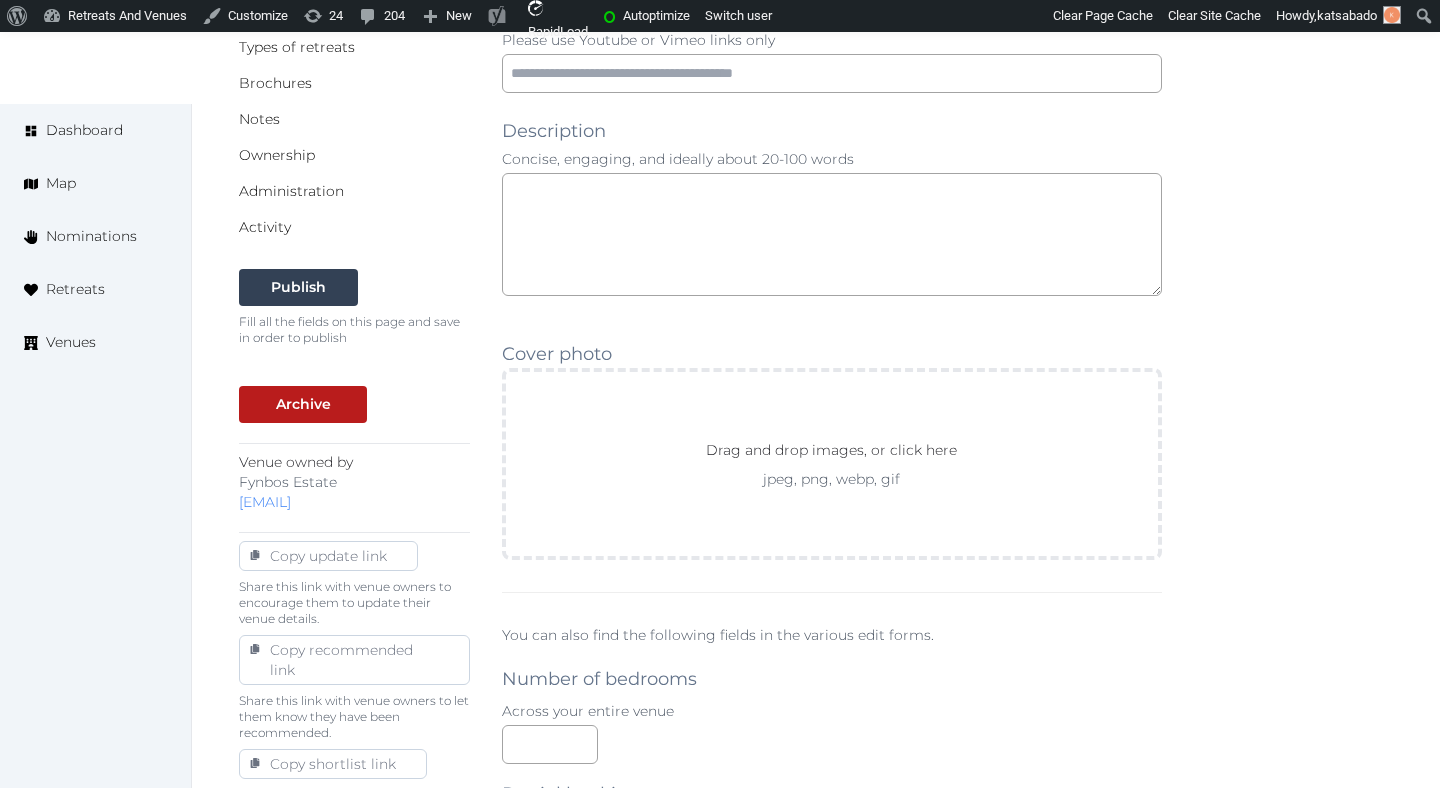 scroll, scrollTop: 0, scrollLeft: 0, axis: both 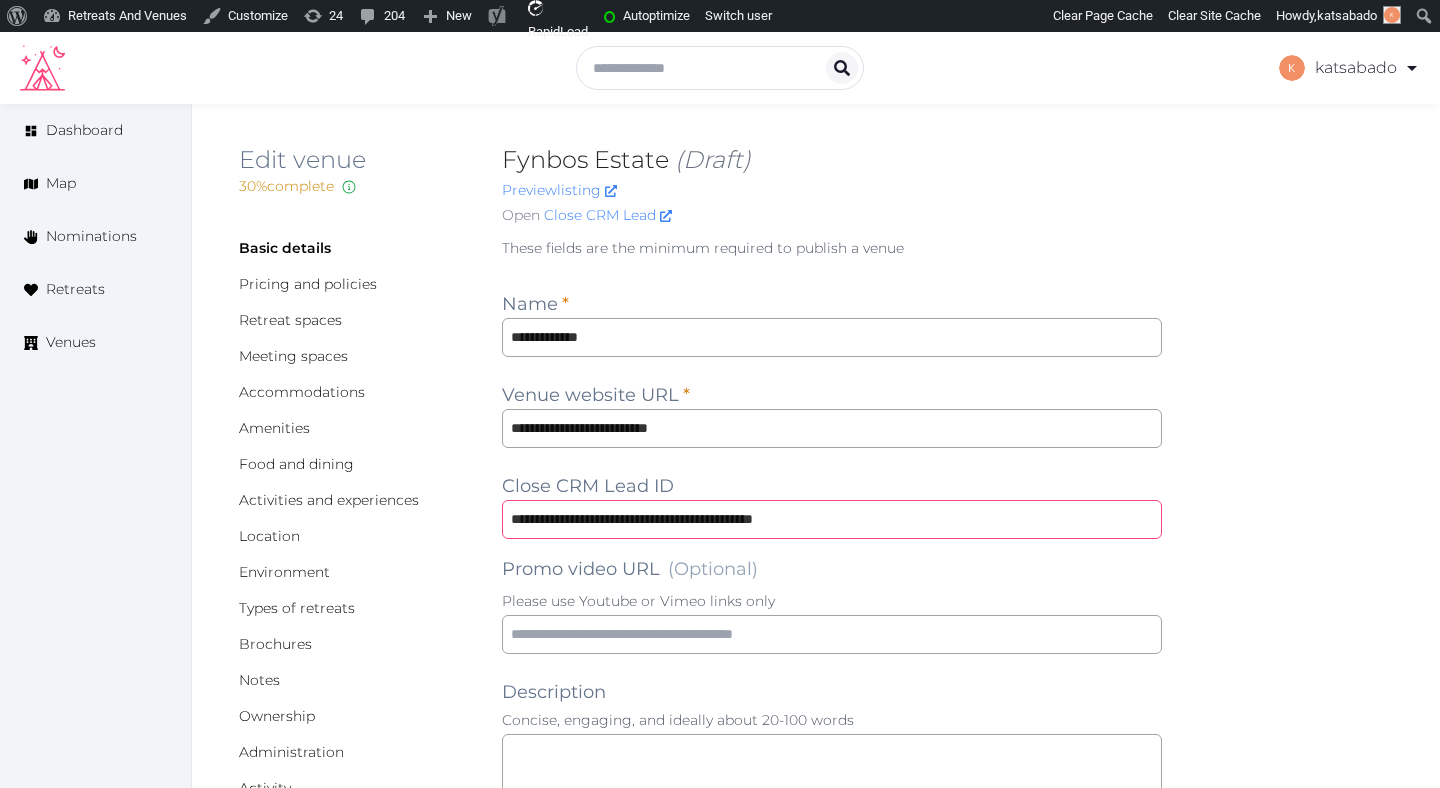 click on "**********" at bounding box center (832, 519) 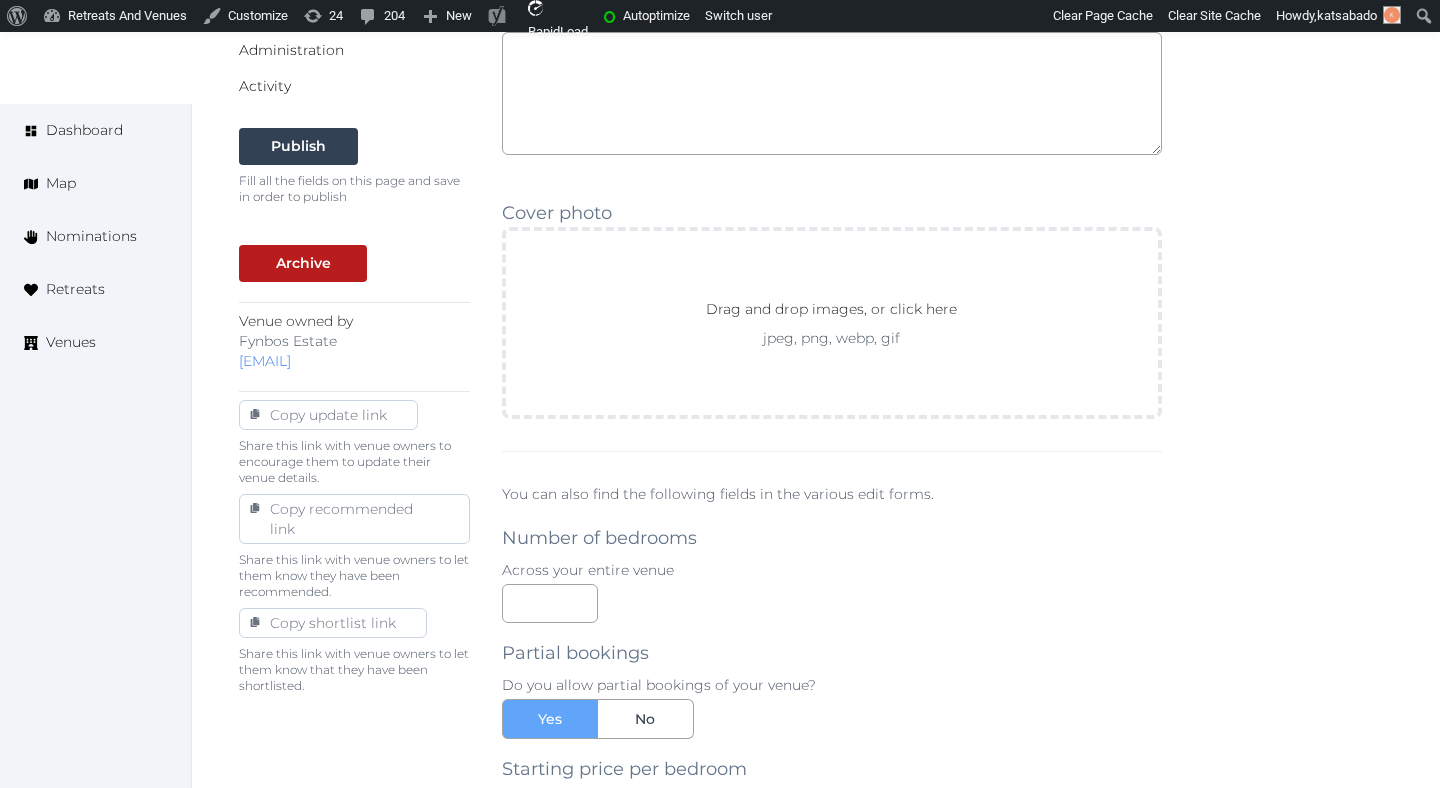 scroll, scrollTop: 706, scrollLeft: 0, axis: vertical 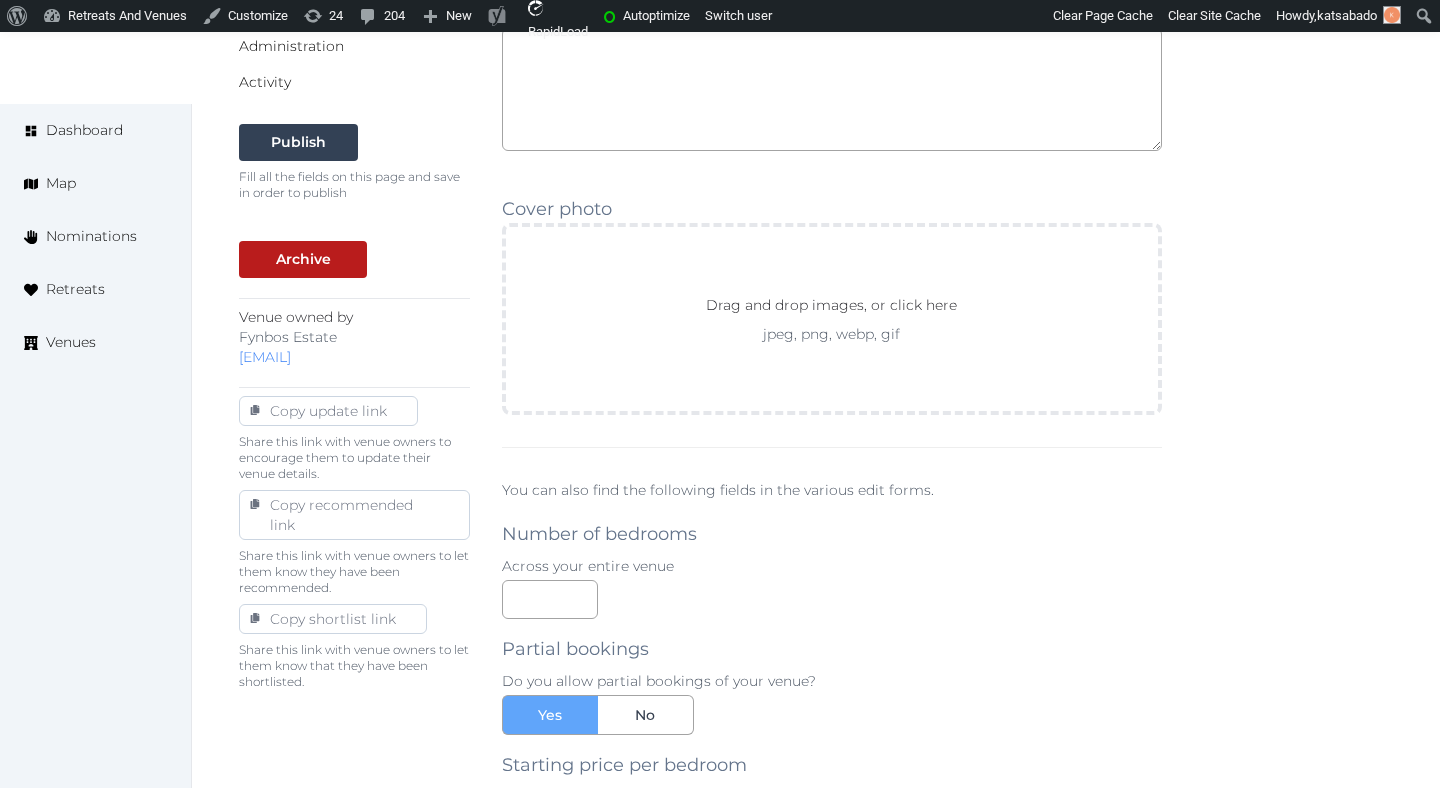click on "Dashboard Map Nominations Retreats Venues" at bounding box center (96, 450) 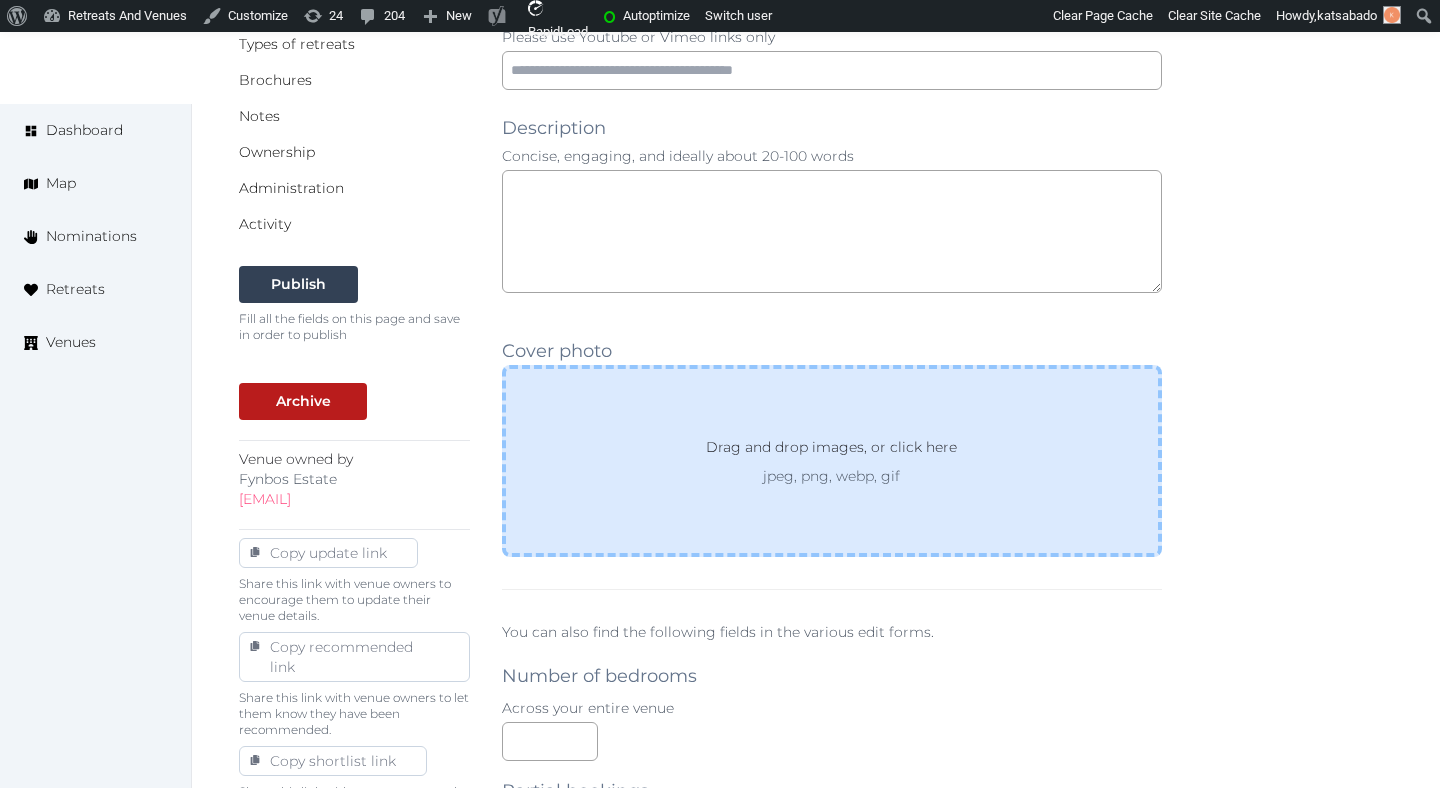scroll, scrollTop: 549, scrollLeft: 0, axis: vertical 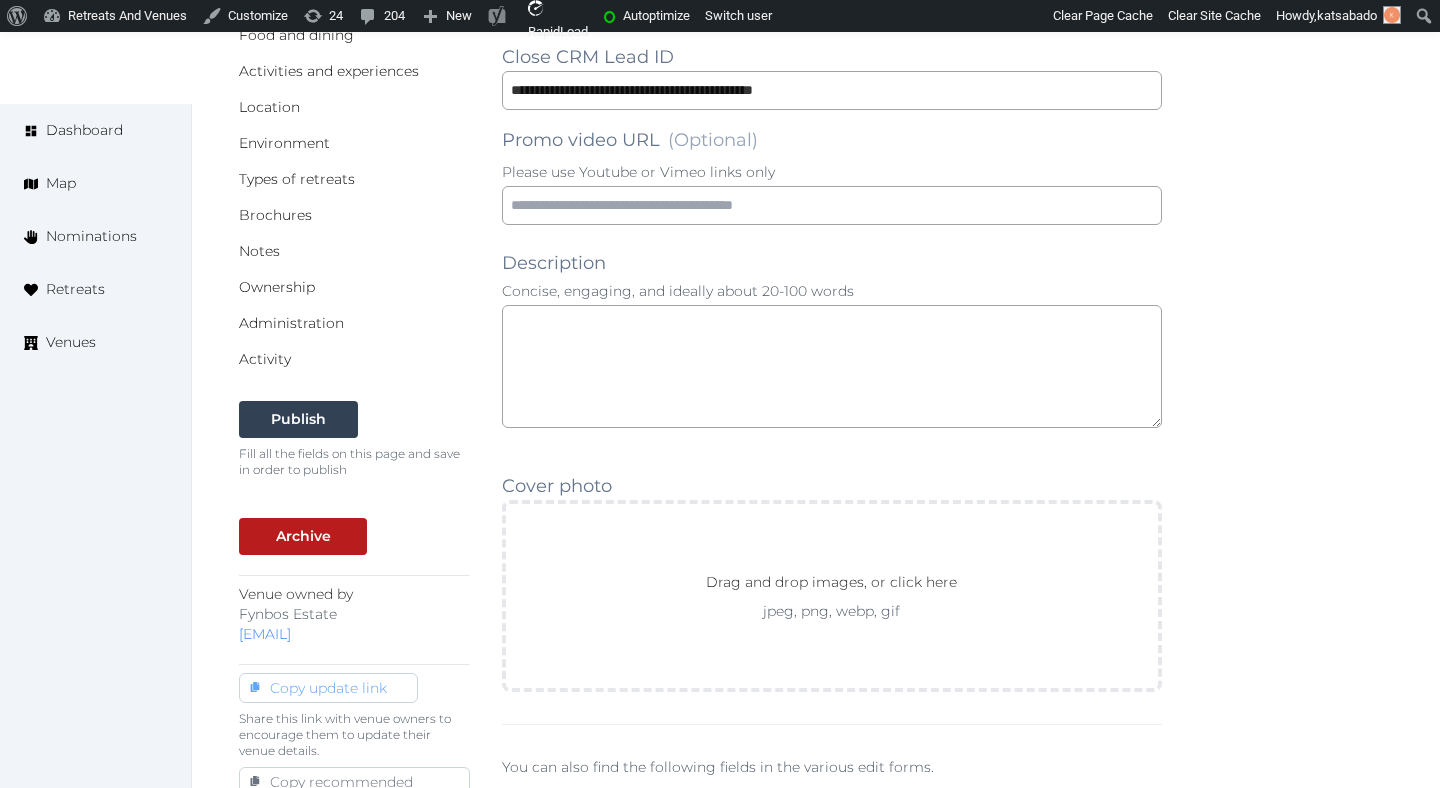 click on "Copy update link" at bounding box center [328, 688] 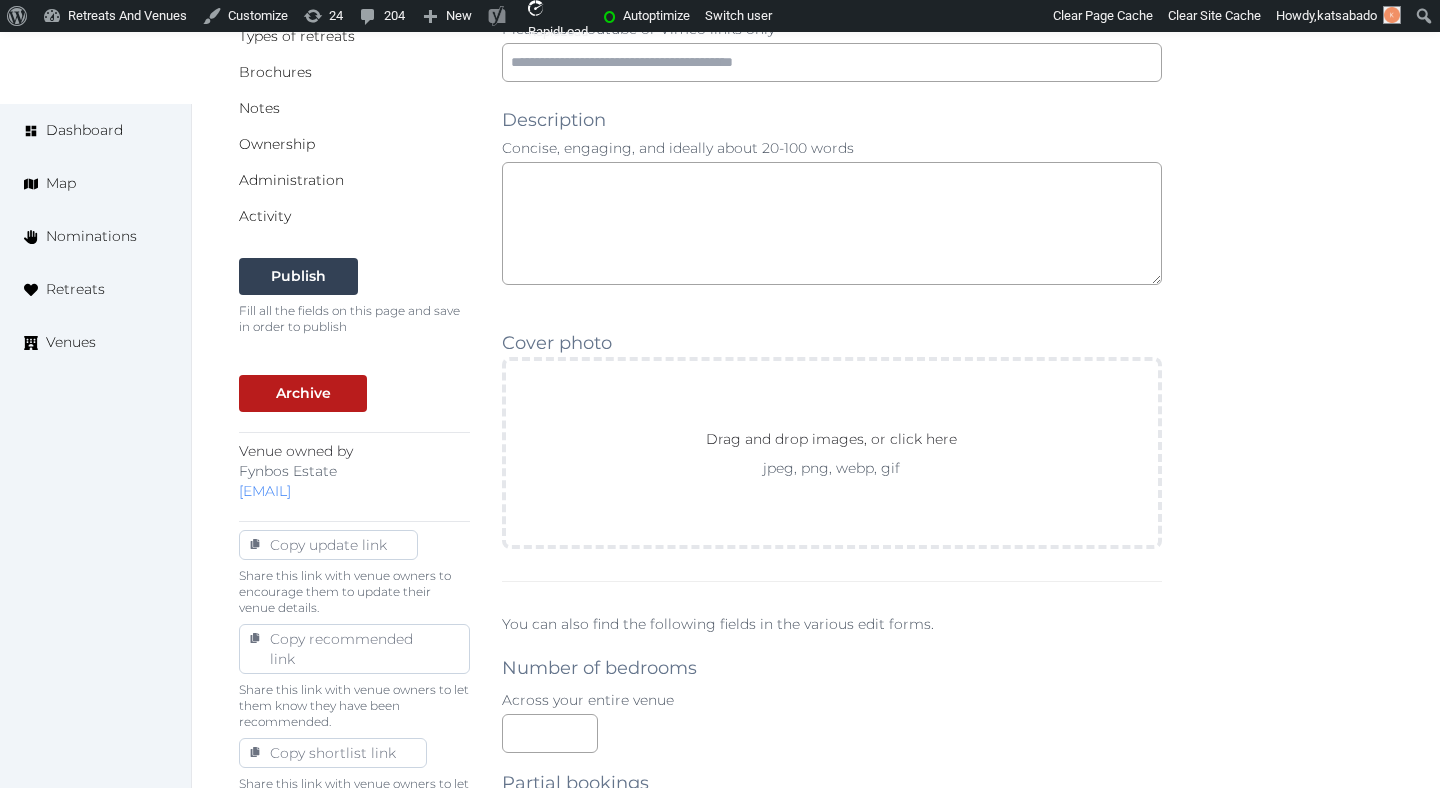 scroll, scrollTop: 668, scrollLeft: 0, axis: vertical 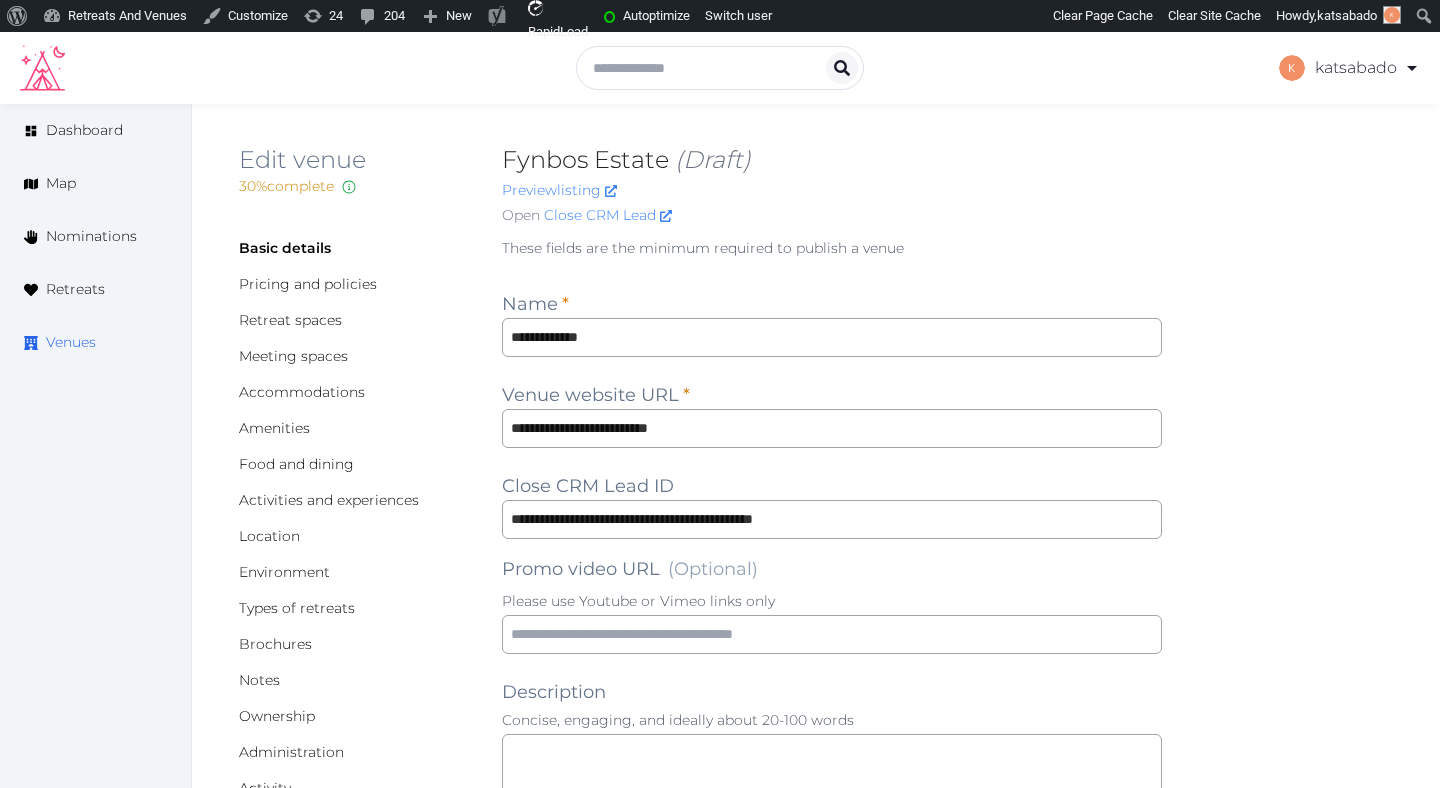click on "Venues" at bounding box center (71, 342) 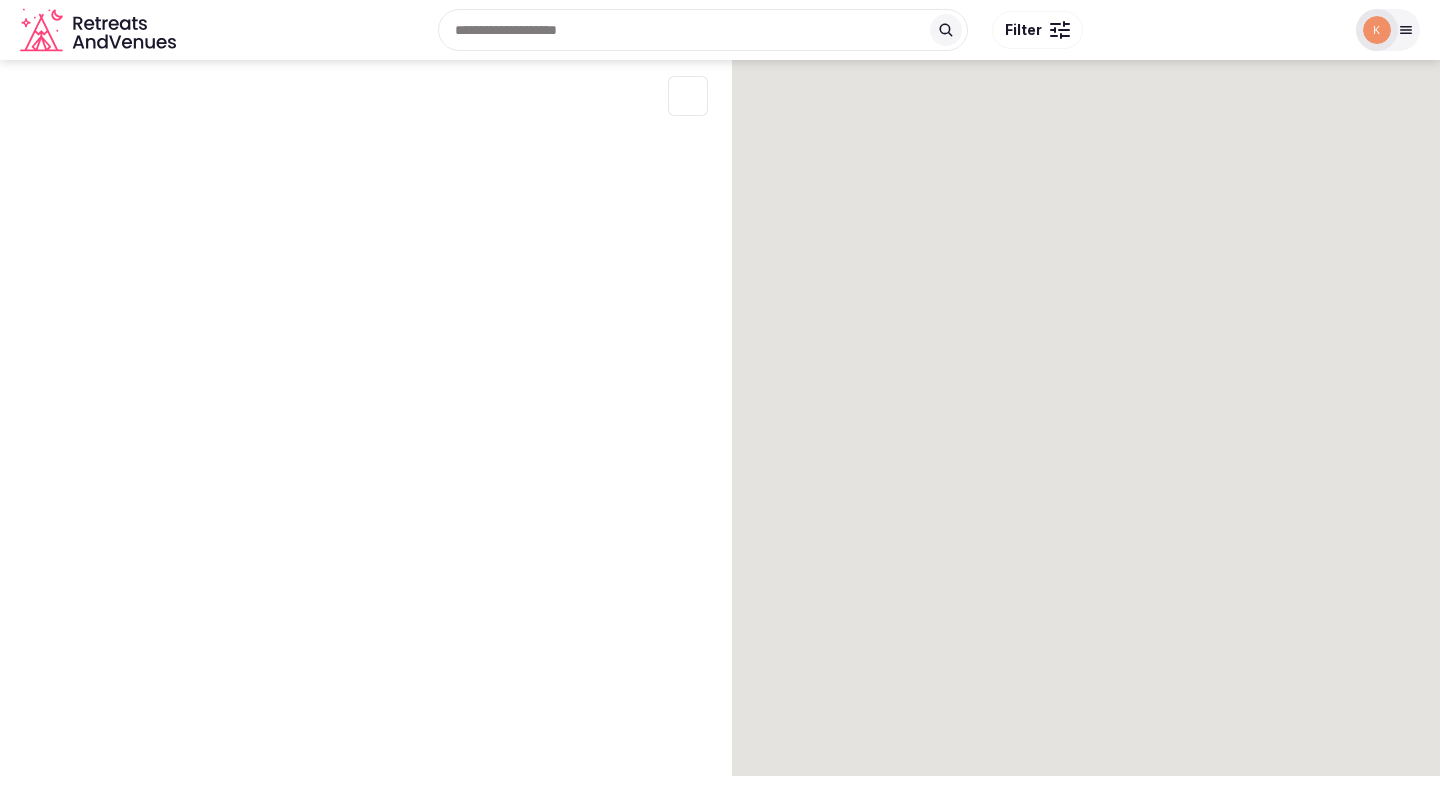 scroll, scrollTop: 0, scrollLeft: 0, axis: both 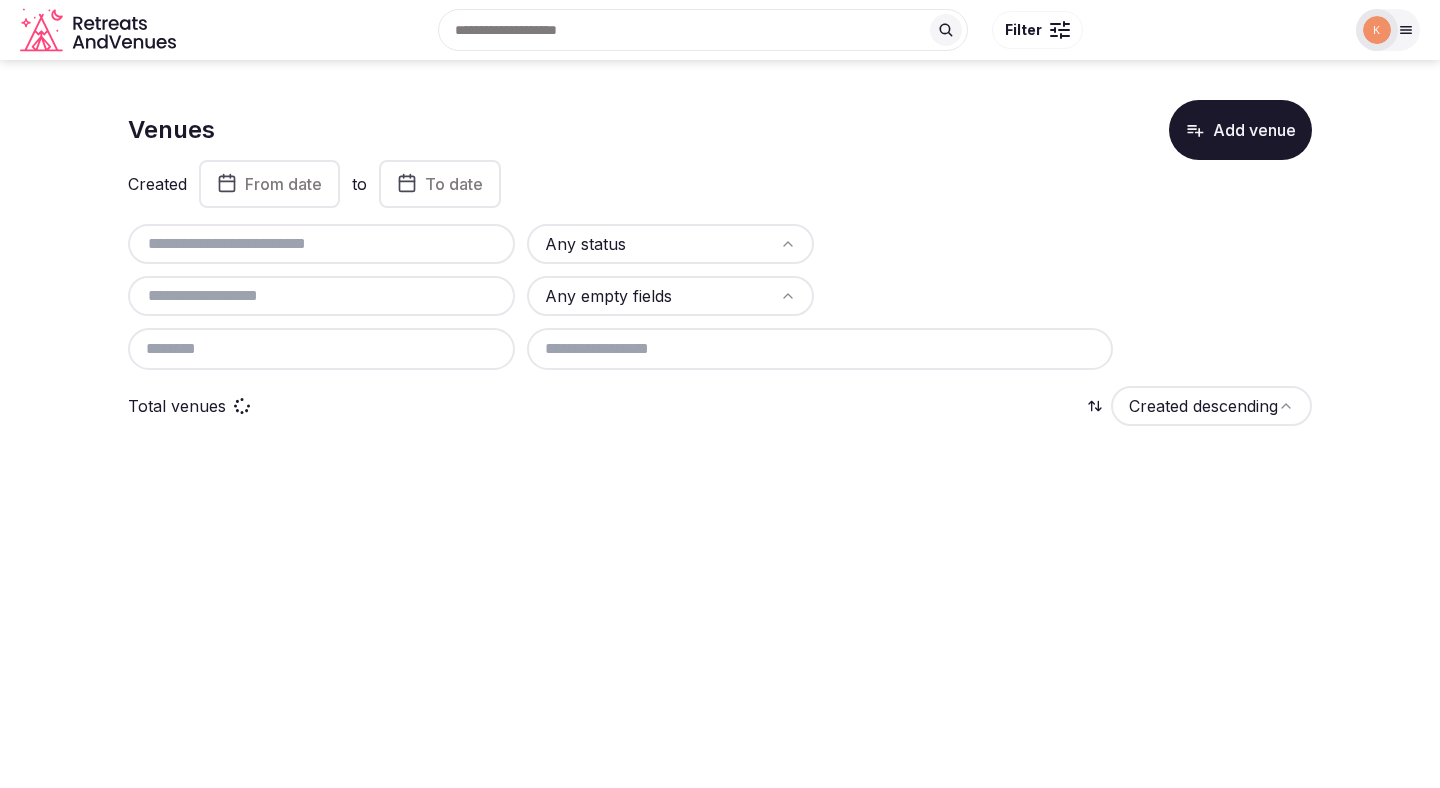click at bounding box center [321, 244] 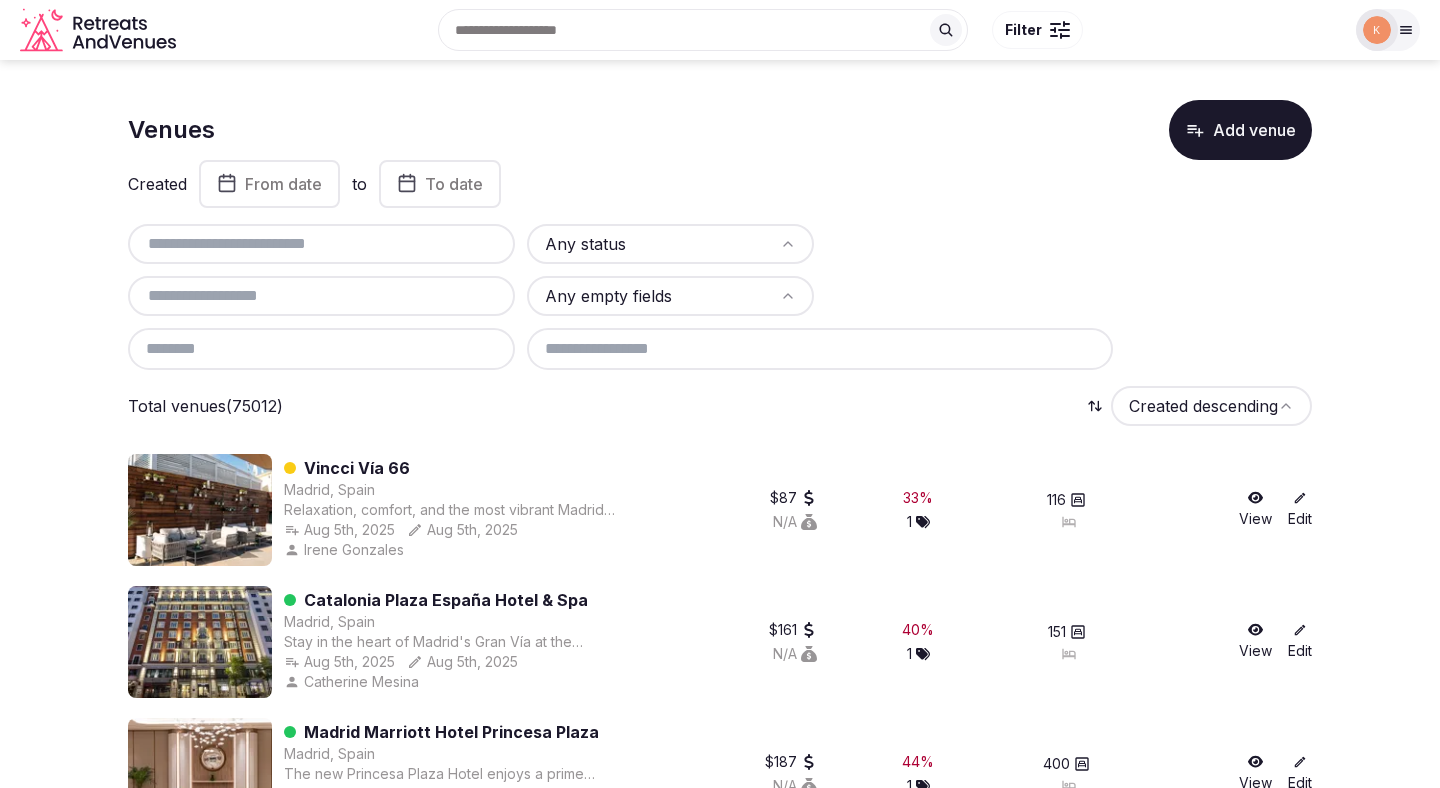 paste on "**********" 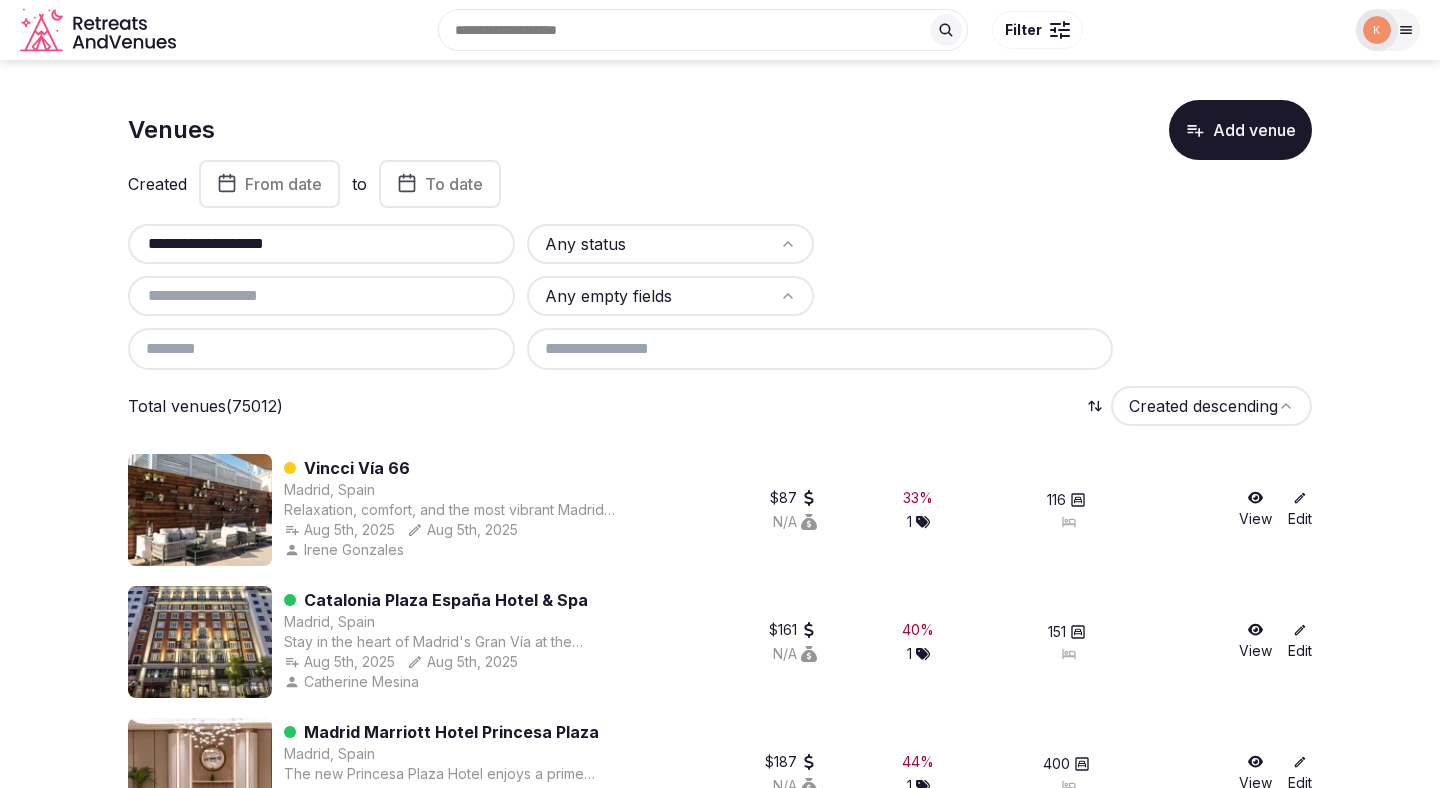 type on "**********" 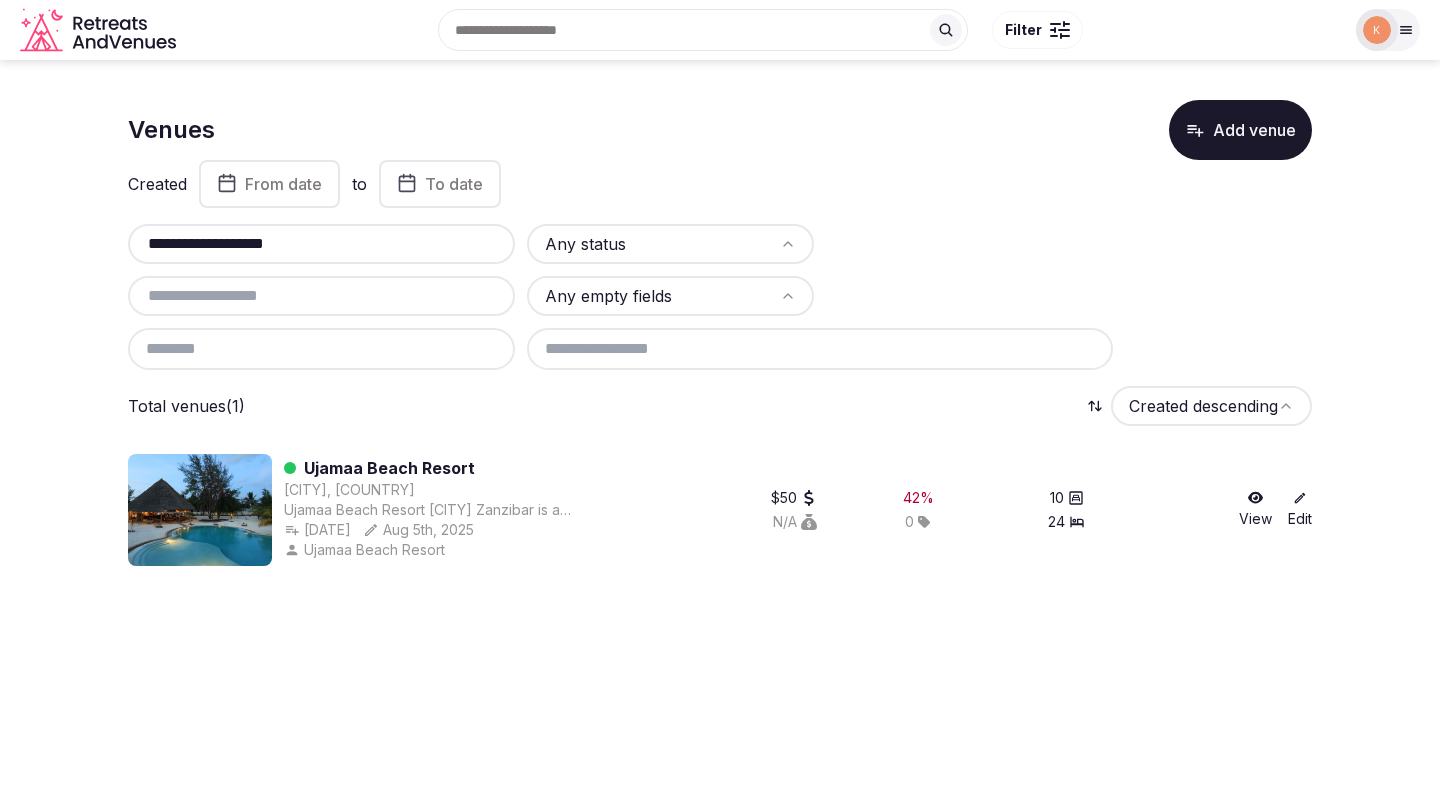 click on "Ujamaa Beach Resort" at bounding box center (389, 468) 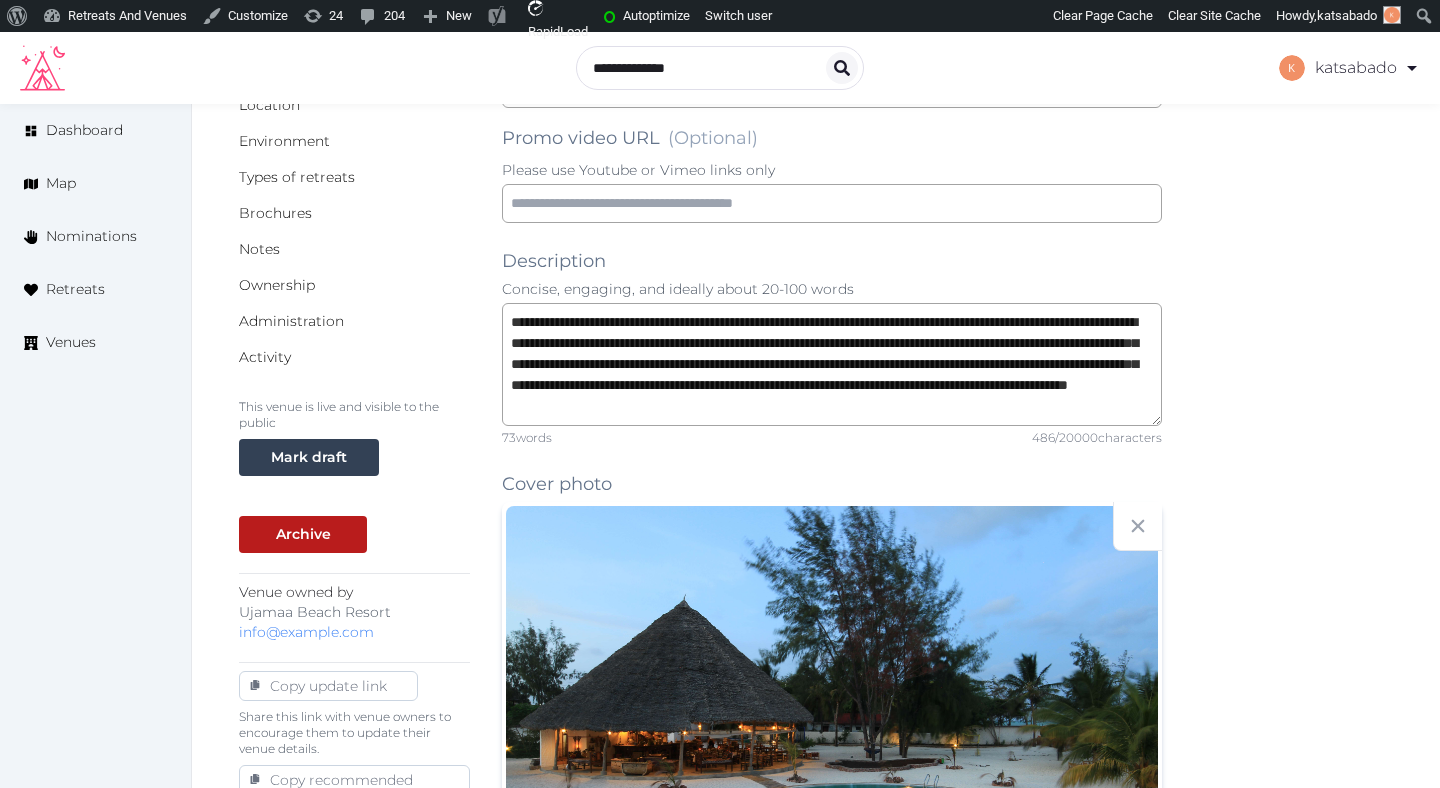 scroll, scrollTop: 449, scrollLeft: 0, axis: vertical 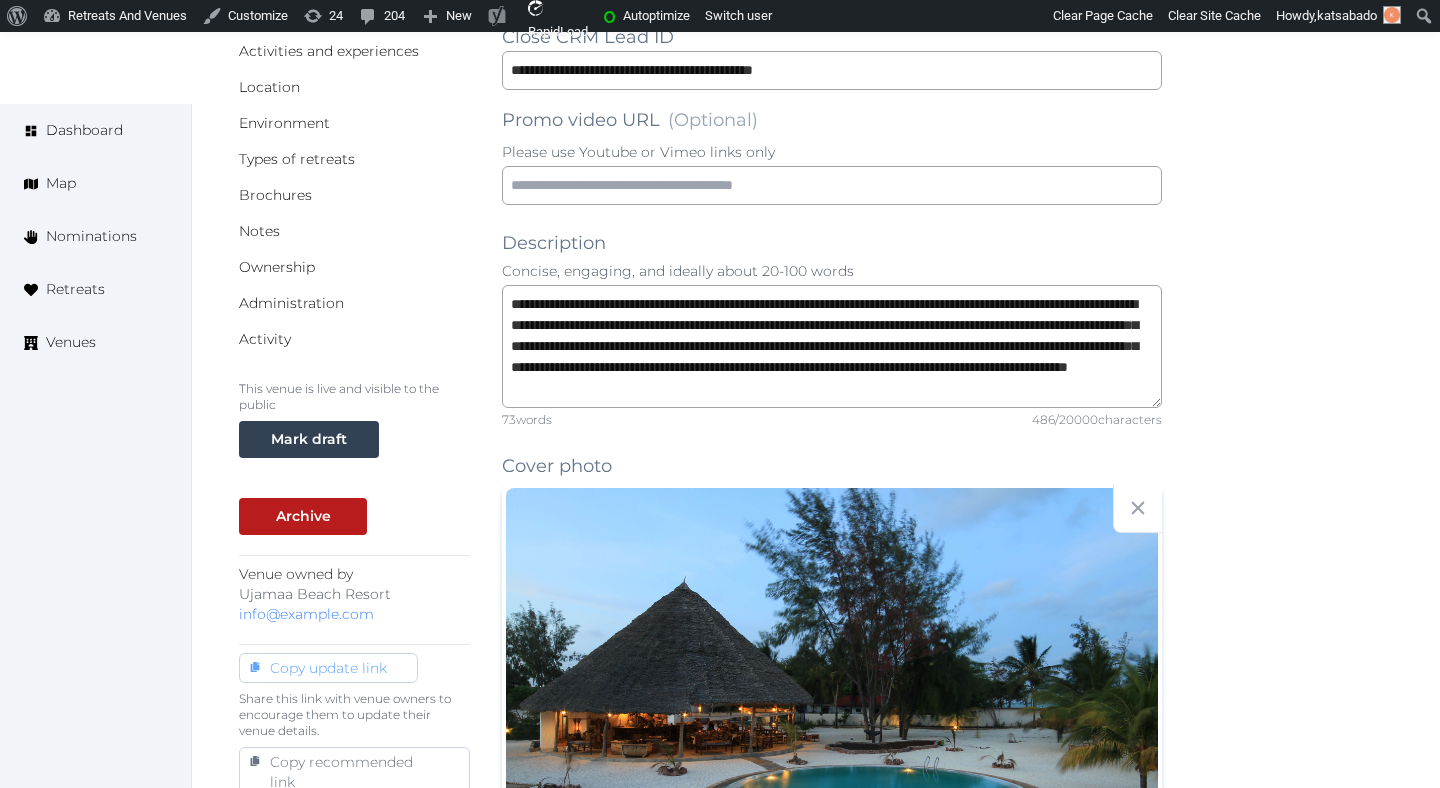 click on "Copy update link" at bounding box center [328, 668] 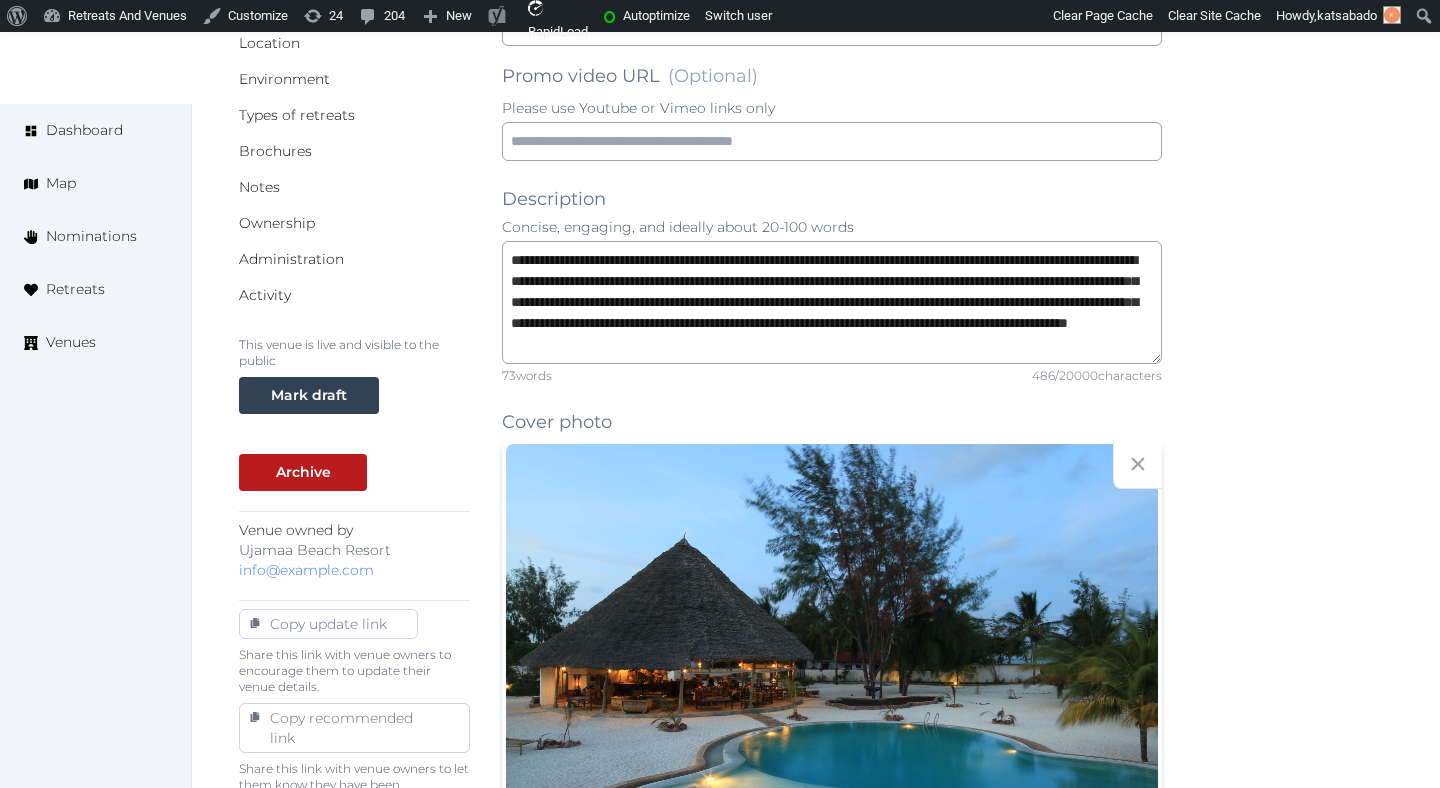 scroll, scrollTop: 498, scrollLeft: 0, axis: vertical 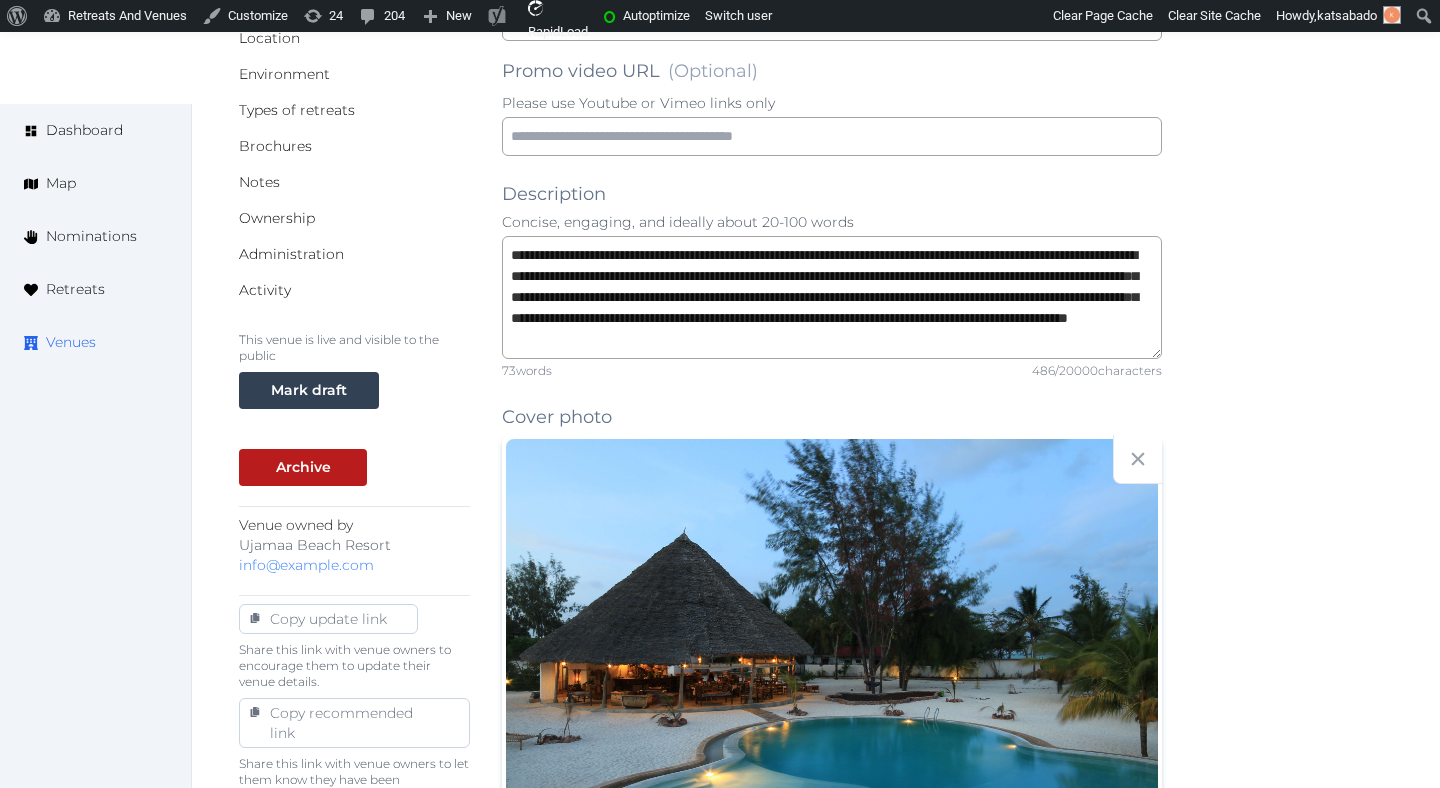 click on "Venues" at bounding box center [71, 342] 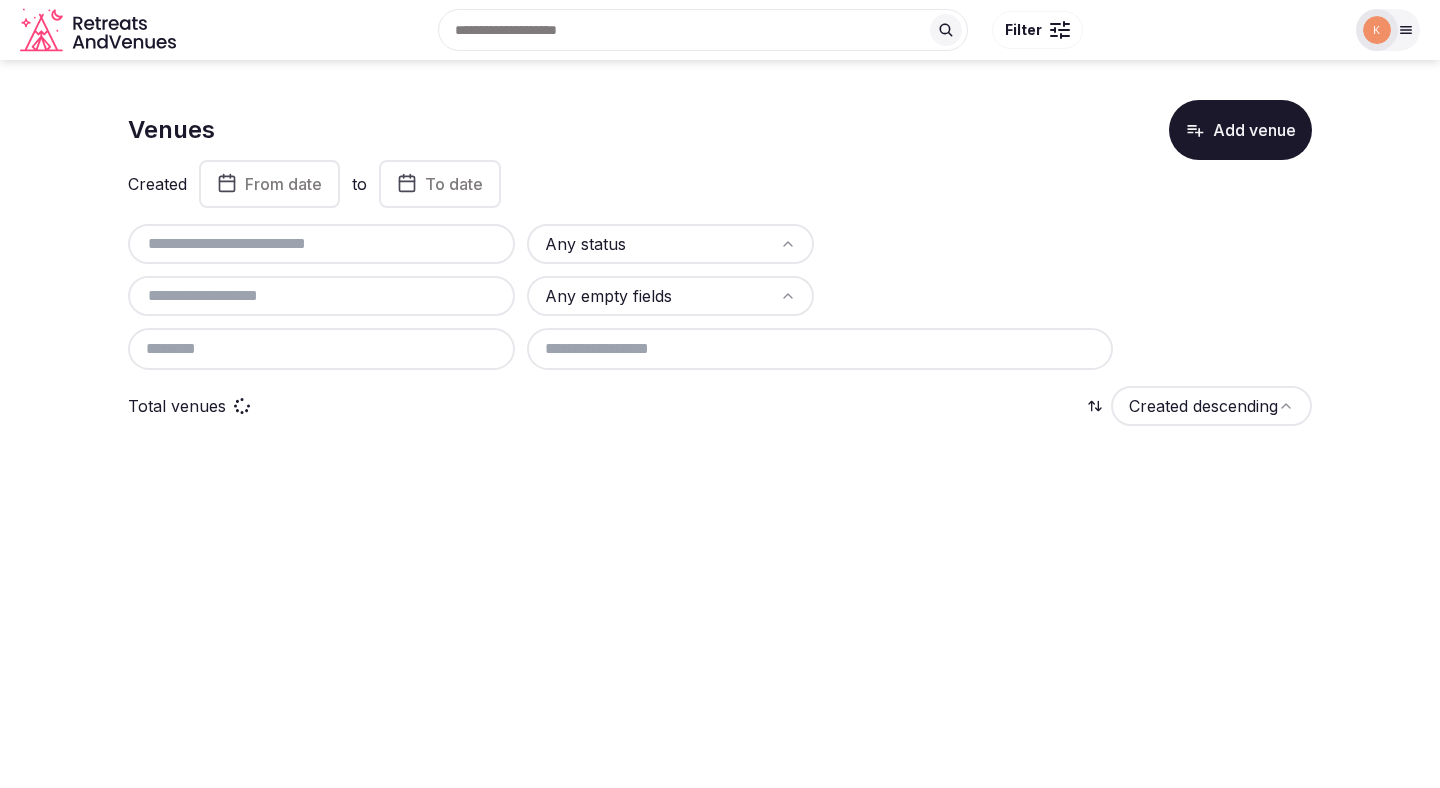 scroll, scrollTop: 0, scrollLeft: 0, axis: both 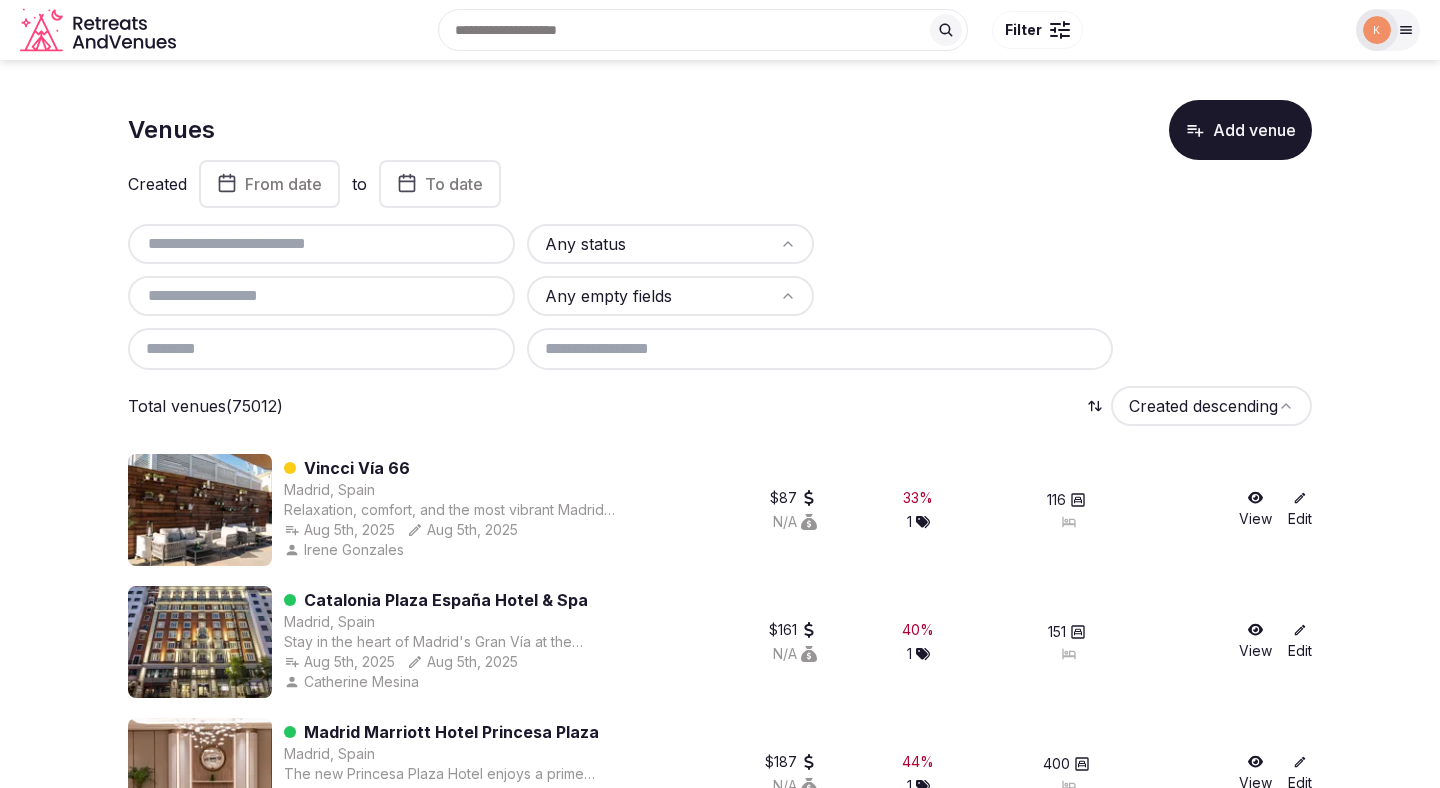 click on "Any status Any empty fields" at bounding box center [720, 297] 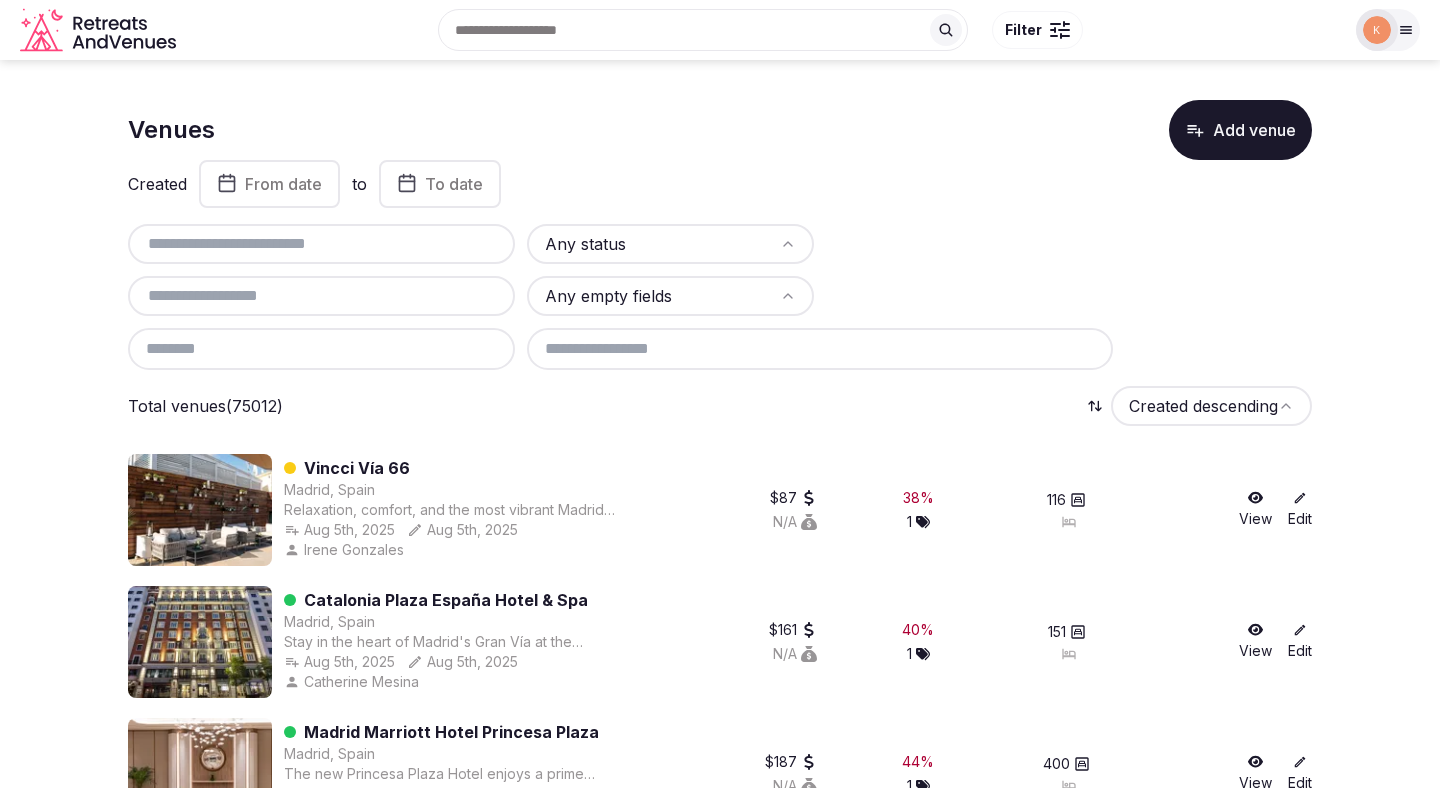 paste on "**********" 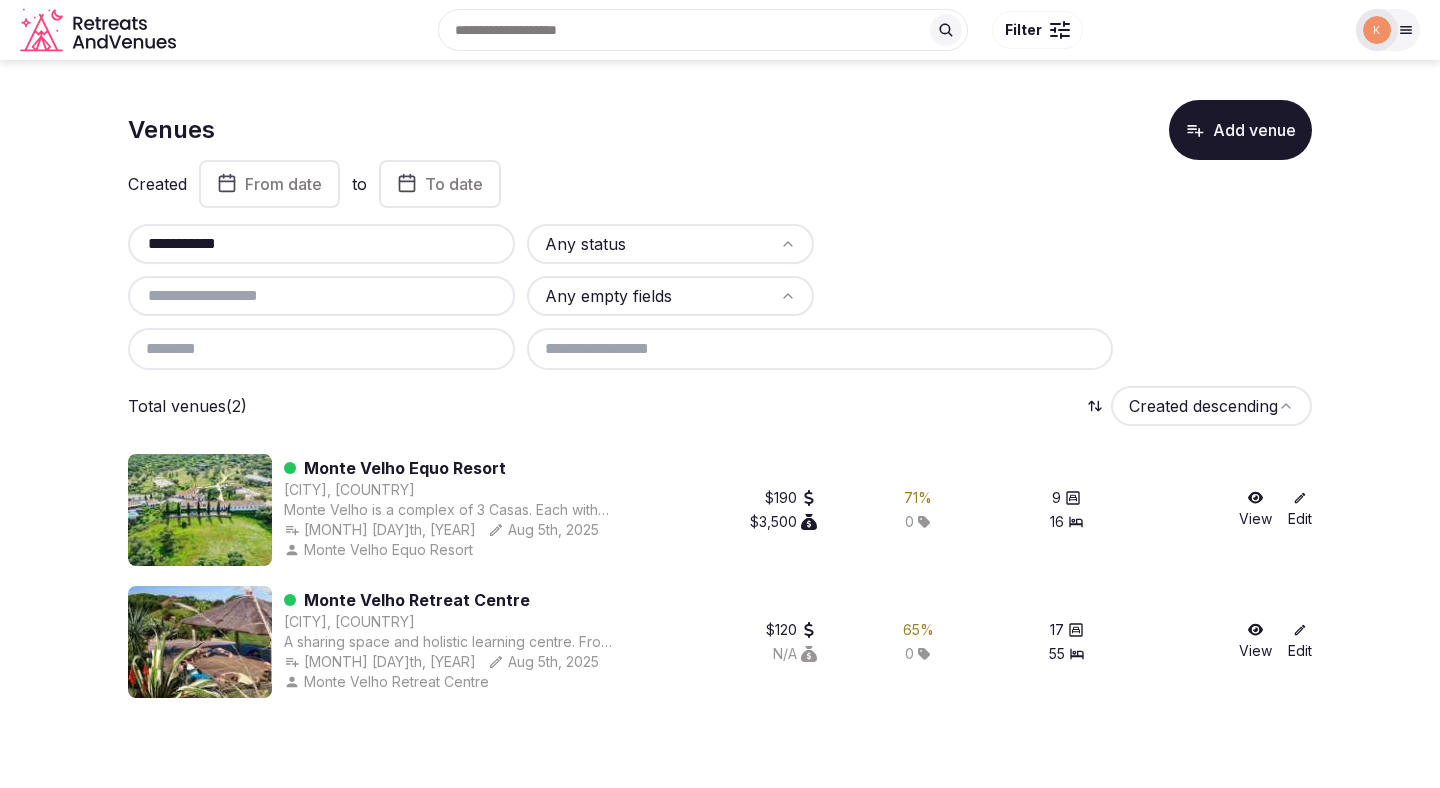 click on "**********" at bounding box center (321, 244) 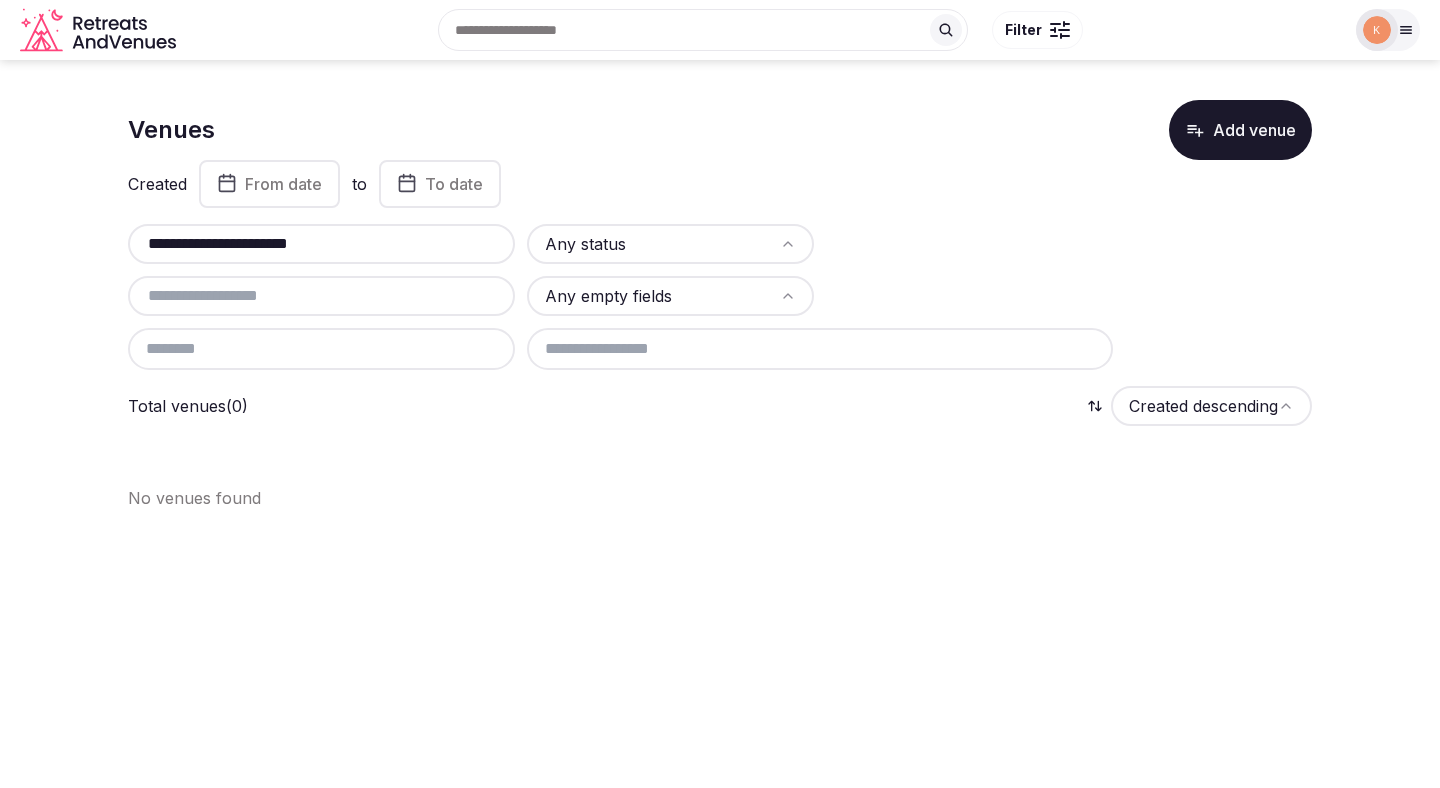 drag, startPoint x: 248, startPoint y: 247, endPoint x: 336, endPoint y: 242, distance: 88.14193 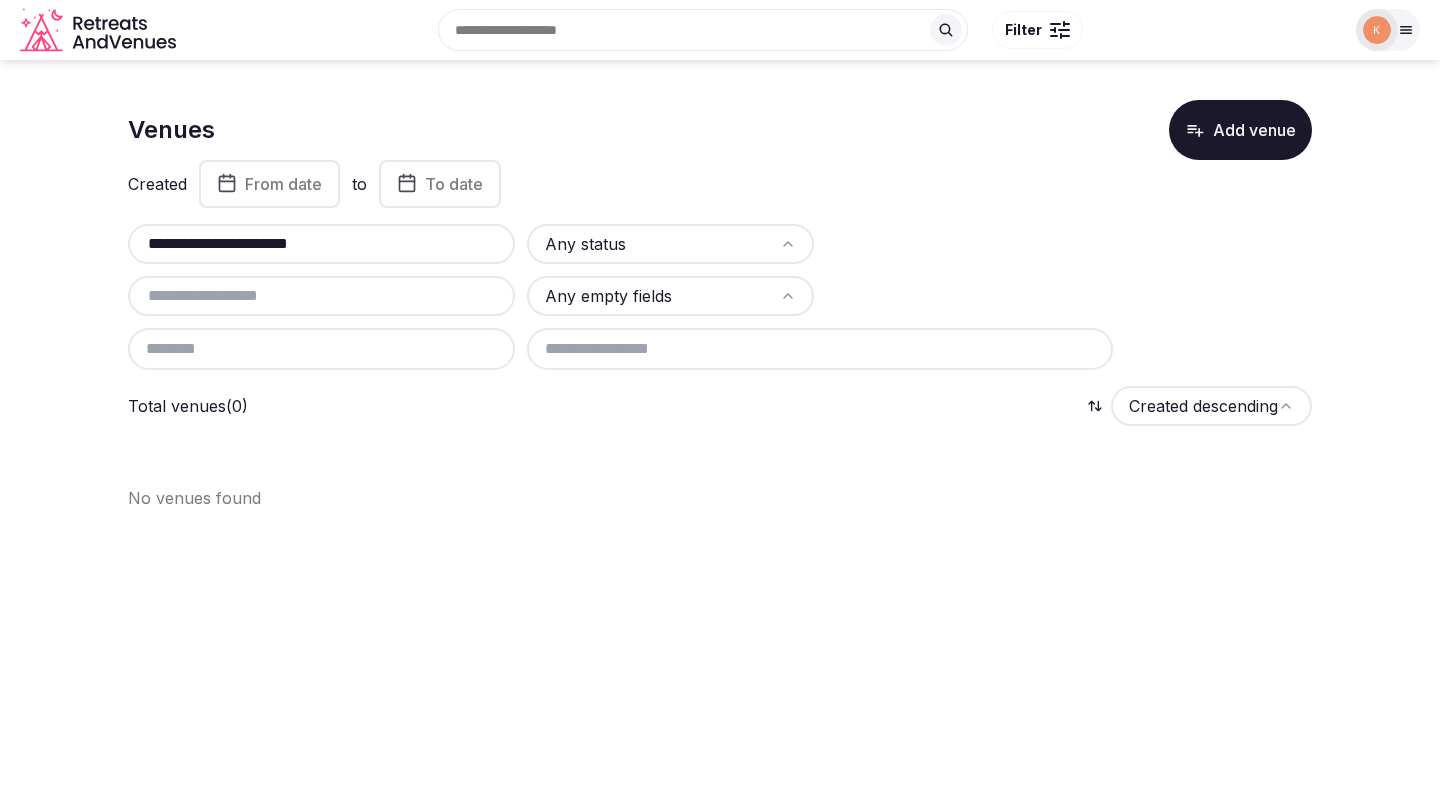 click on "**********" at bounding box center [321, 244] 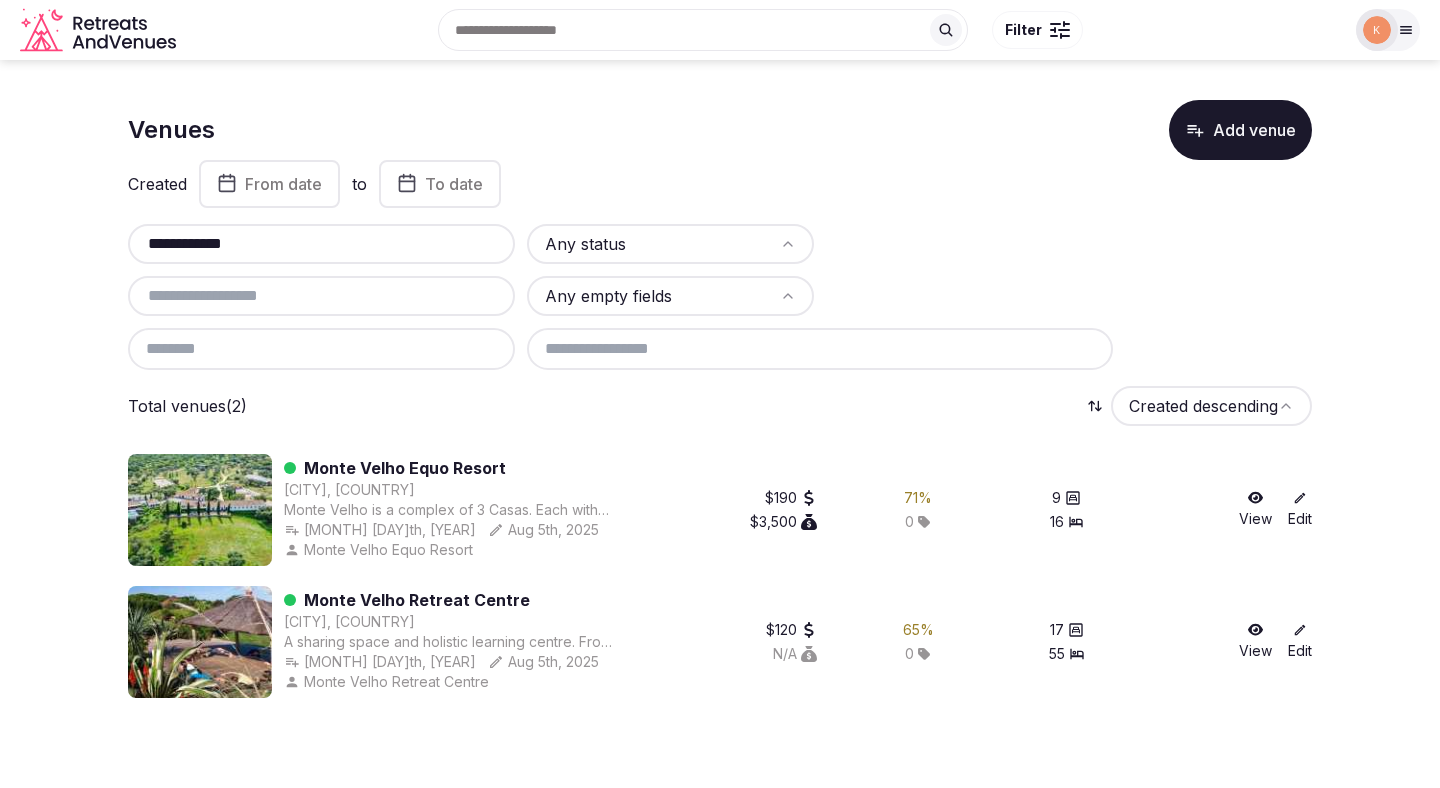 click on "**********" at bounding box center [321, 244] 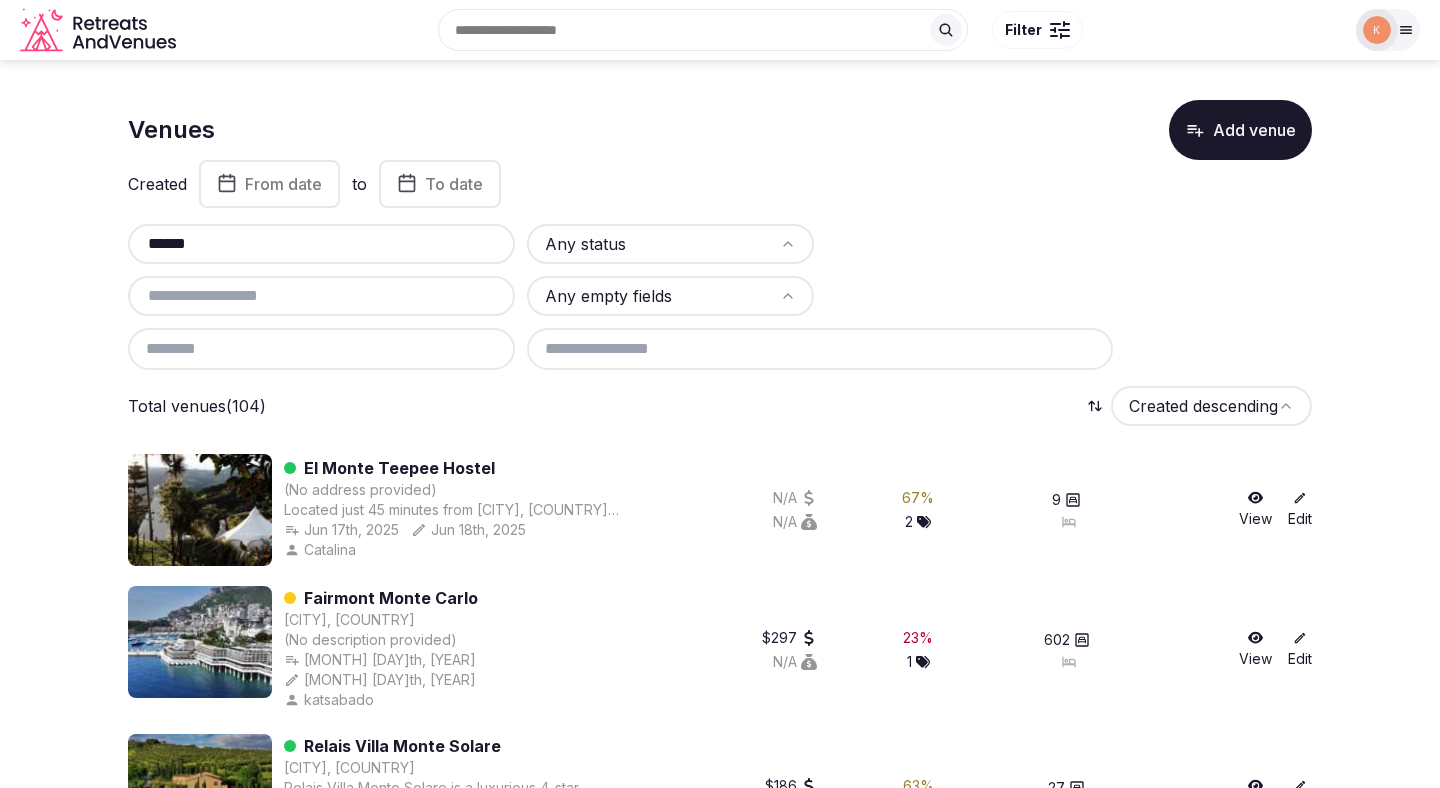 click on "*****" at bounding box center (321, 244) 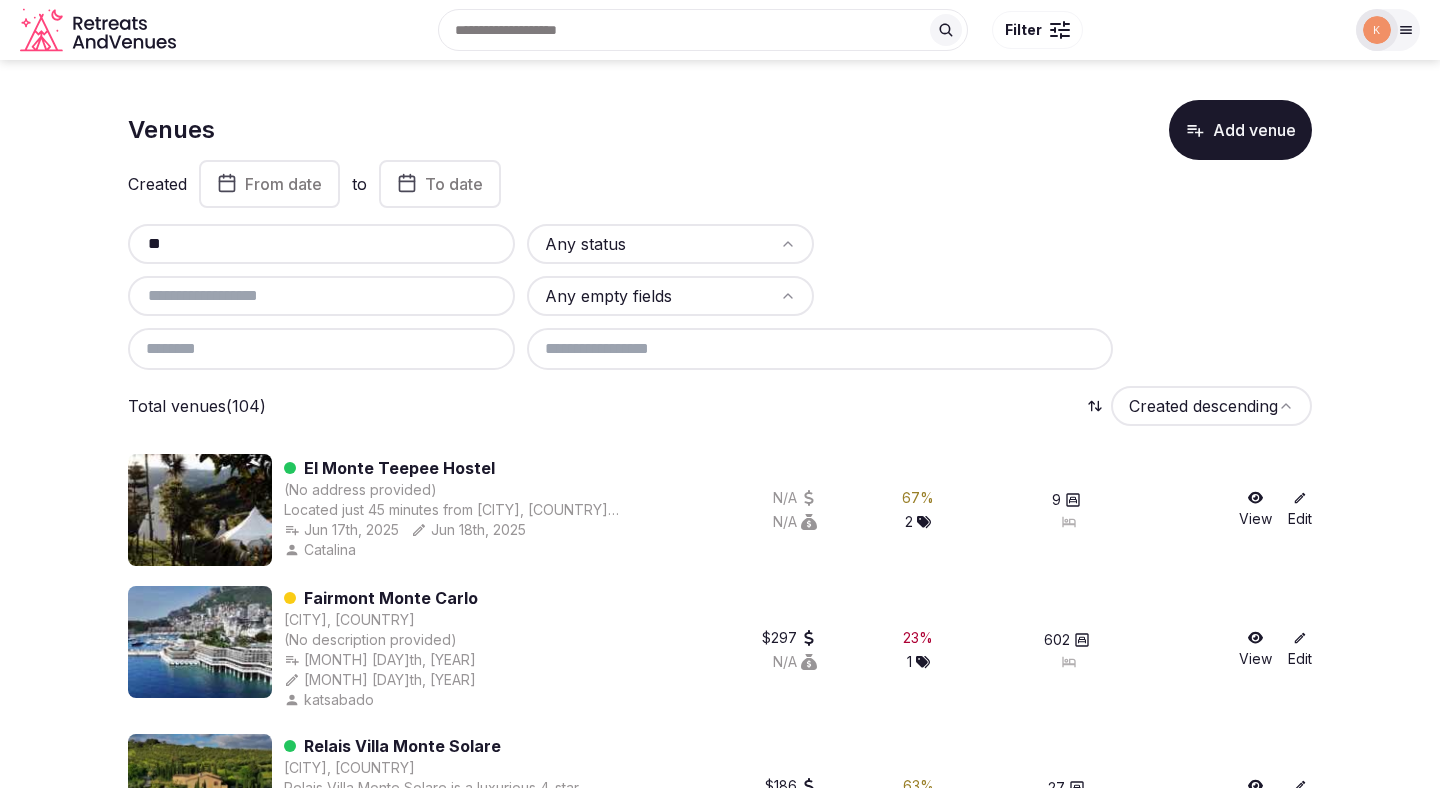 type on "*" 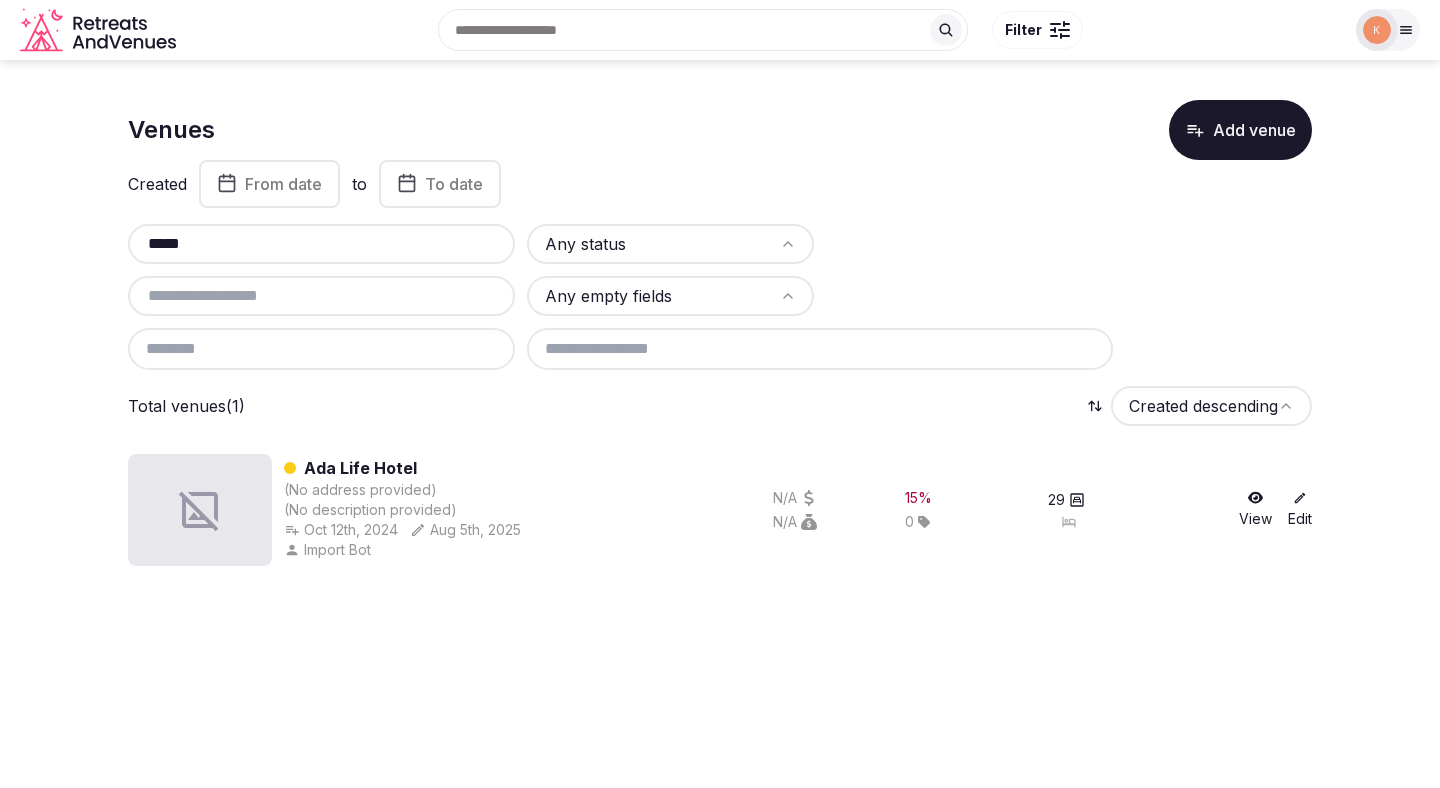 type on "*****" 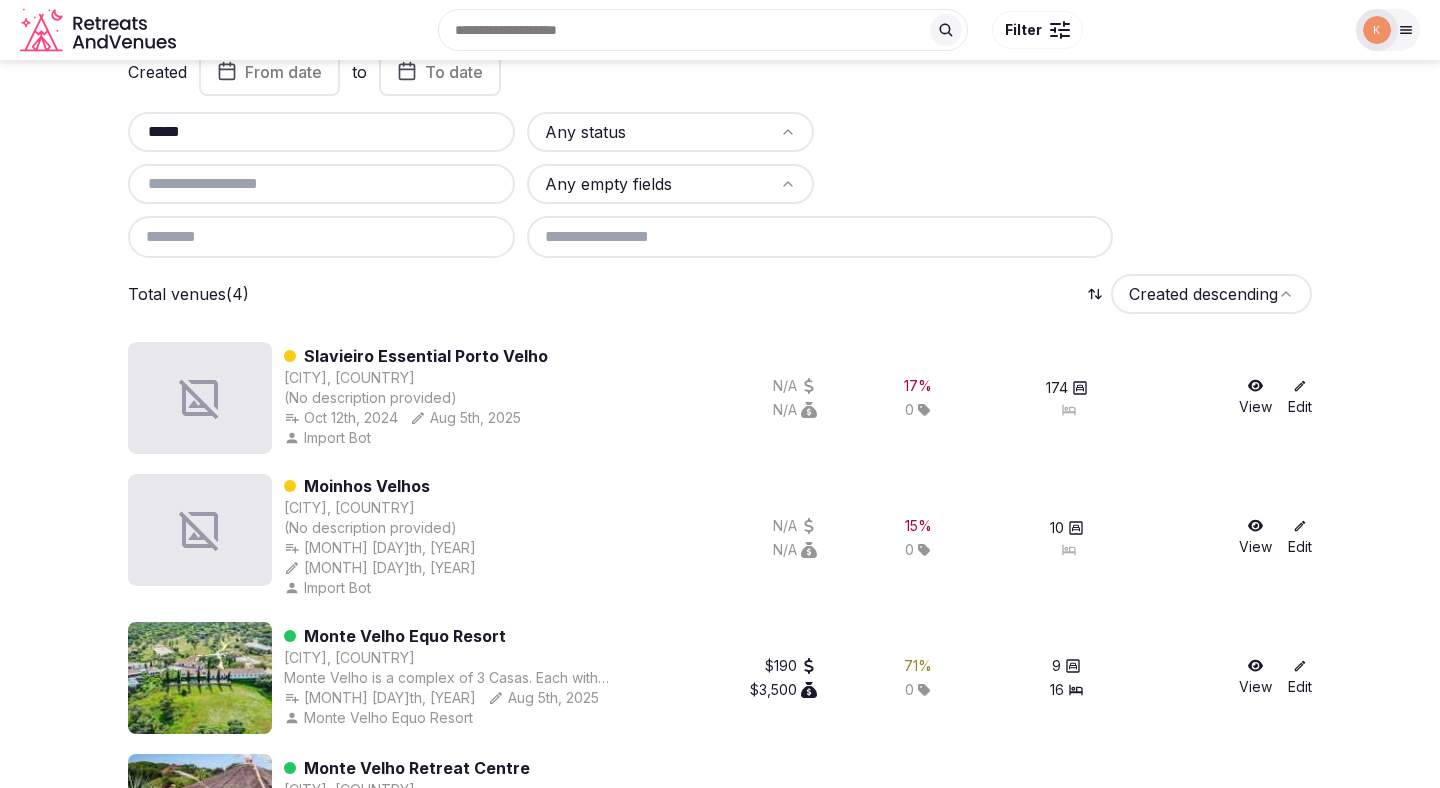 scroll, scrollTop: 198, scrollLeft: 0, axis: vertical 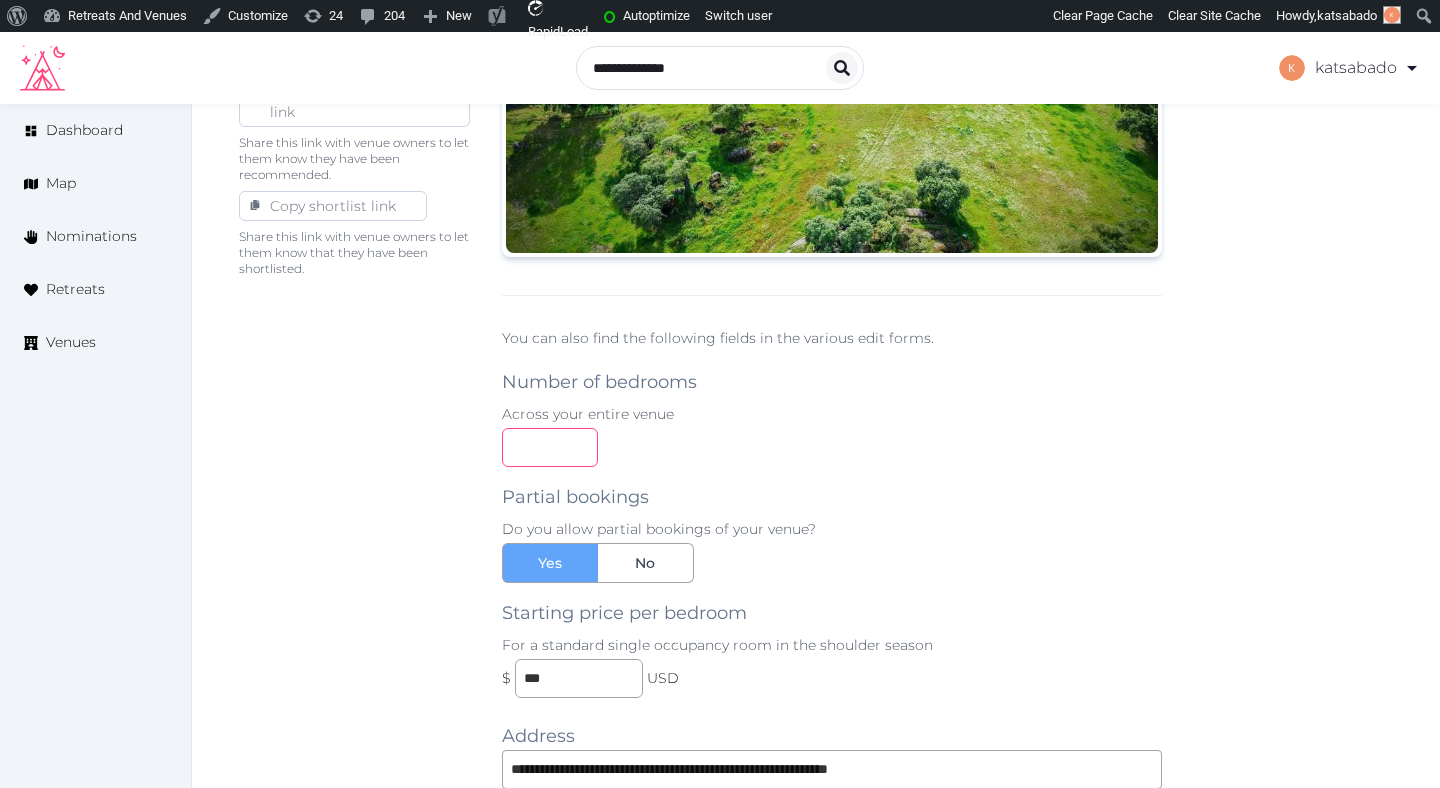 click on "*" at bounding box center (550, 447) 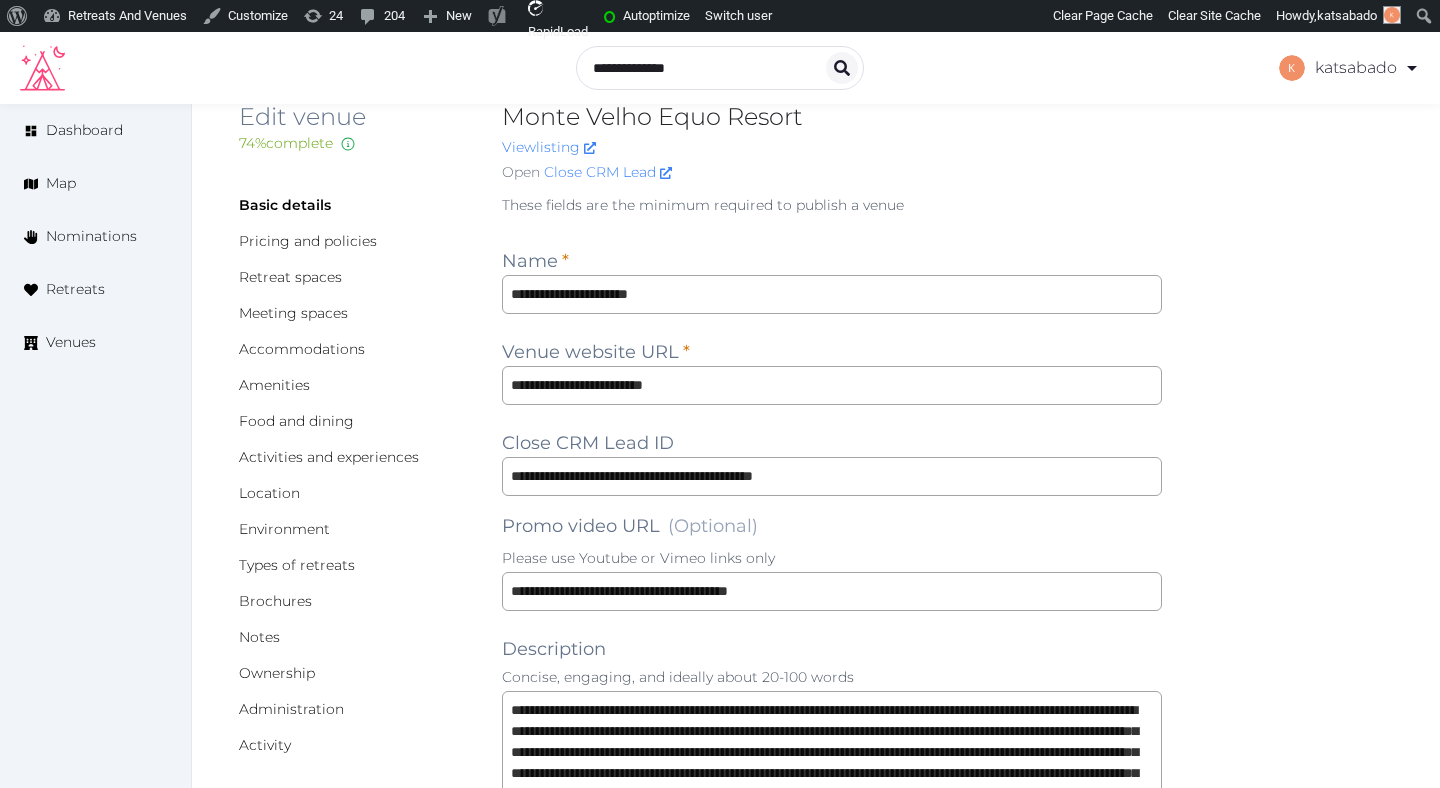 scroll, scrollTop: 0, scrollLeft: 0, axis: both 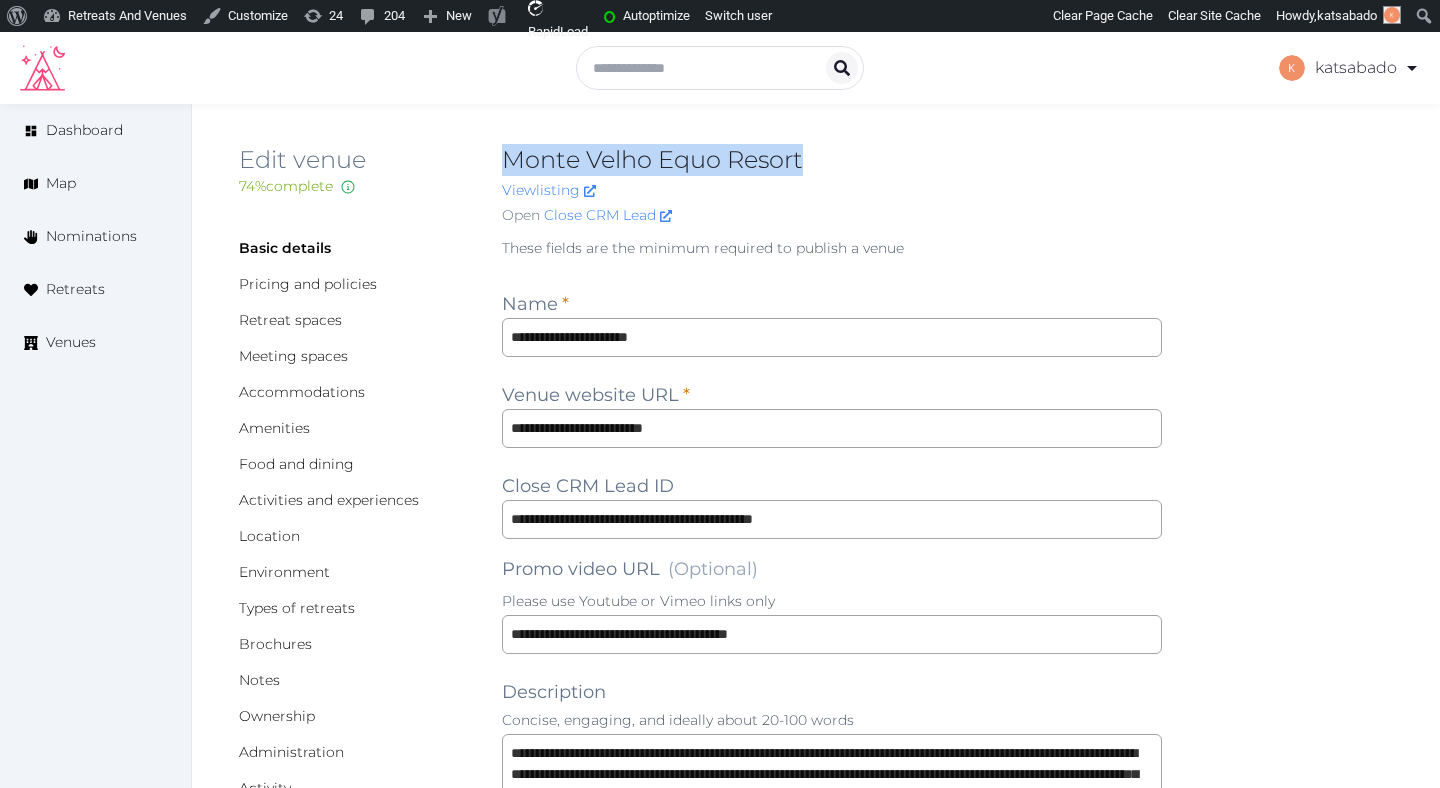 drag, startPoint x: 808, startPoint y: 158, endPoint x: 504, endPoint y: 158, distance: 304 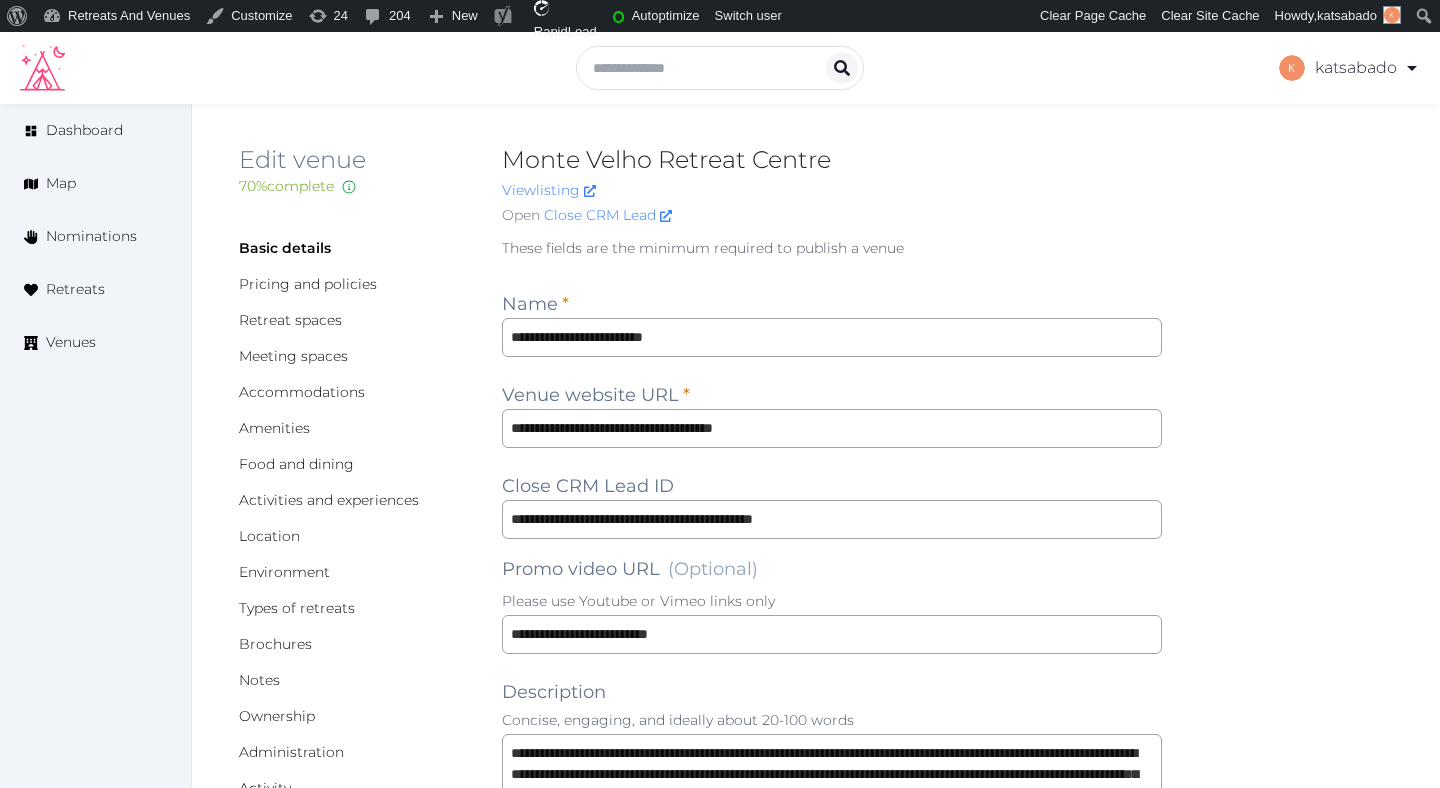 scroll, scrollTop: 0, scrollLeft: 0, axis: both 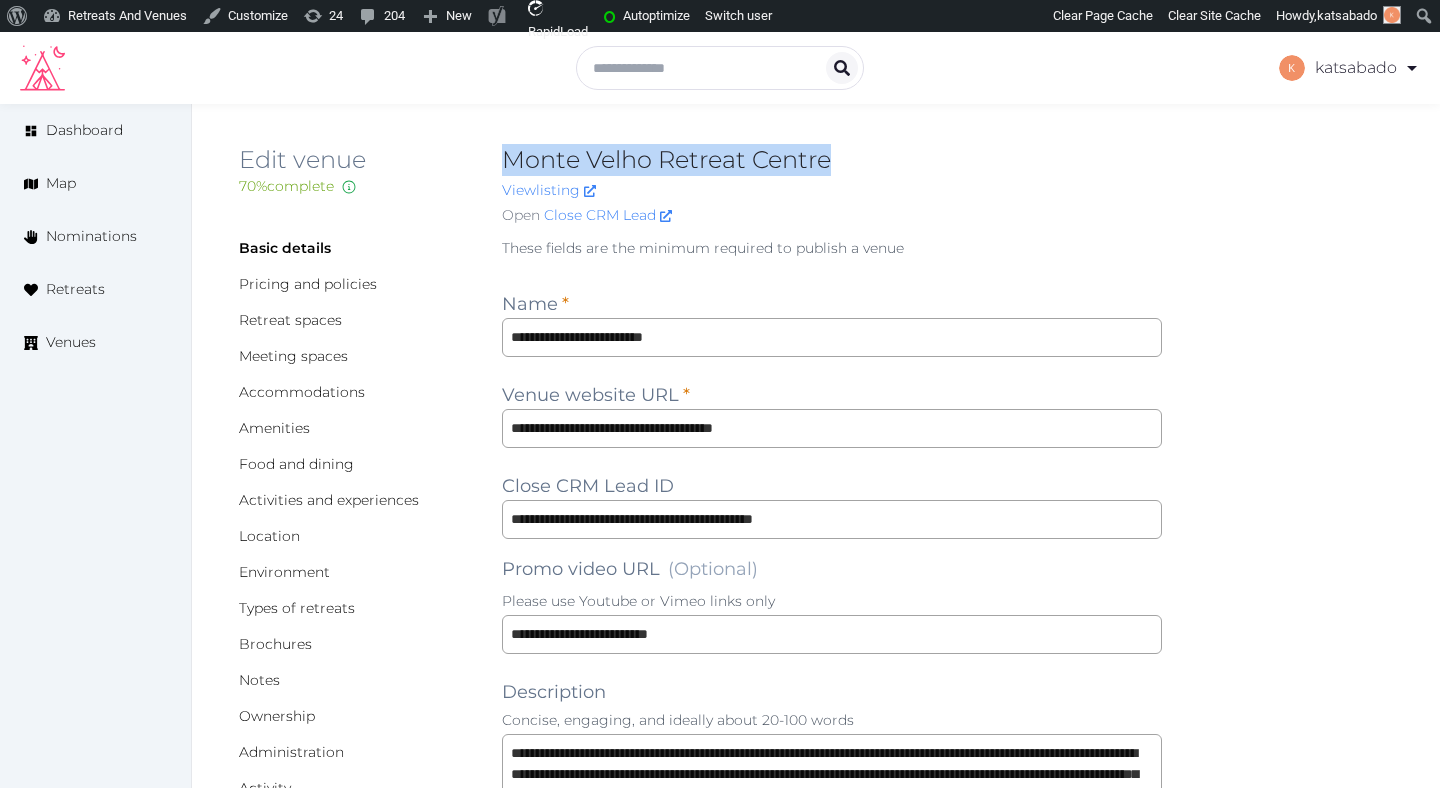 copy on "Monte Velho Retreat Centre" 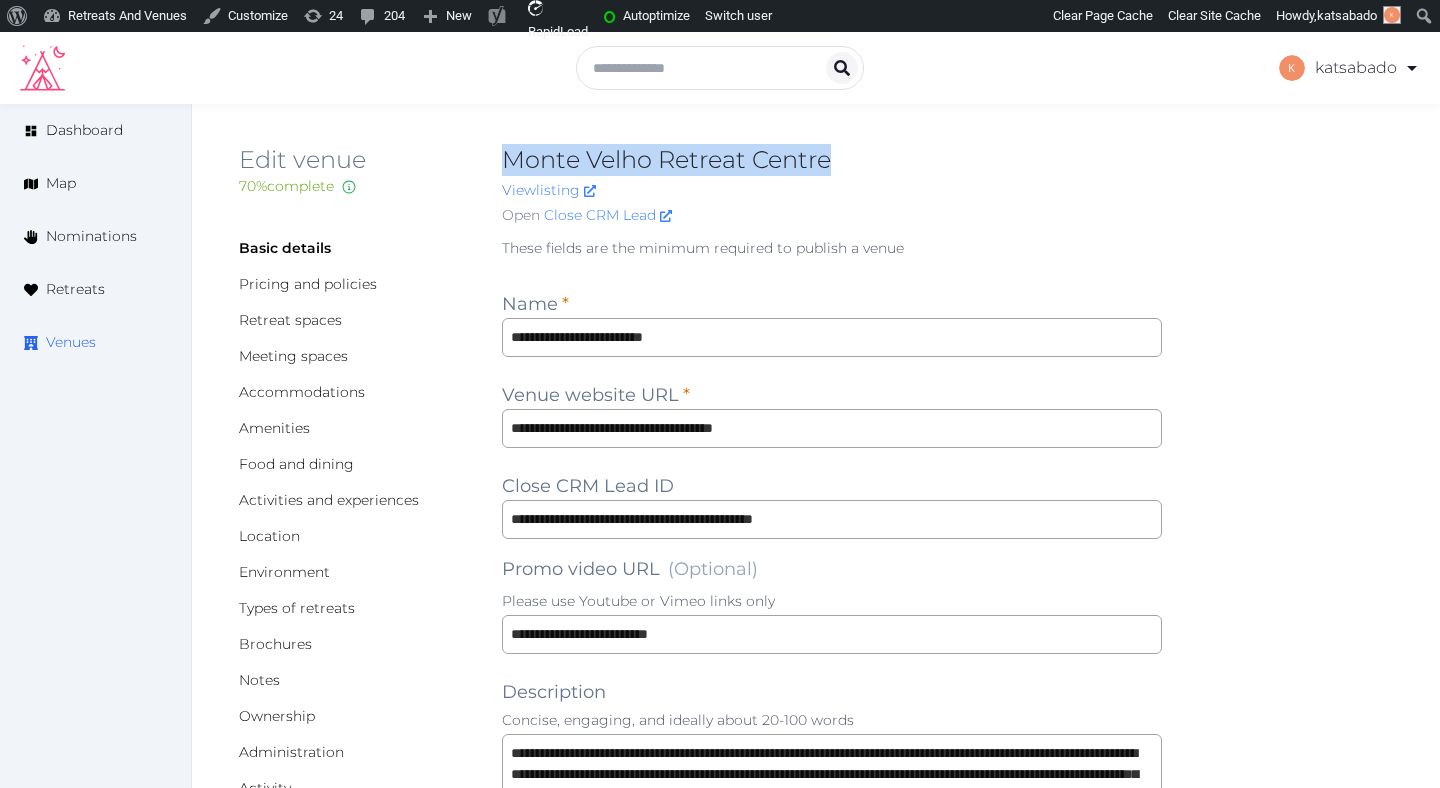 click on "Venues" at bounding box center (71, 342) 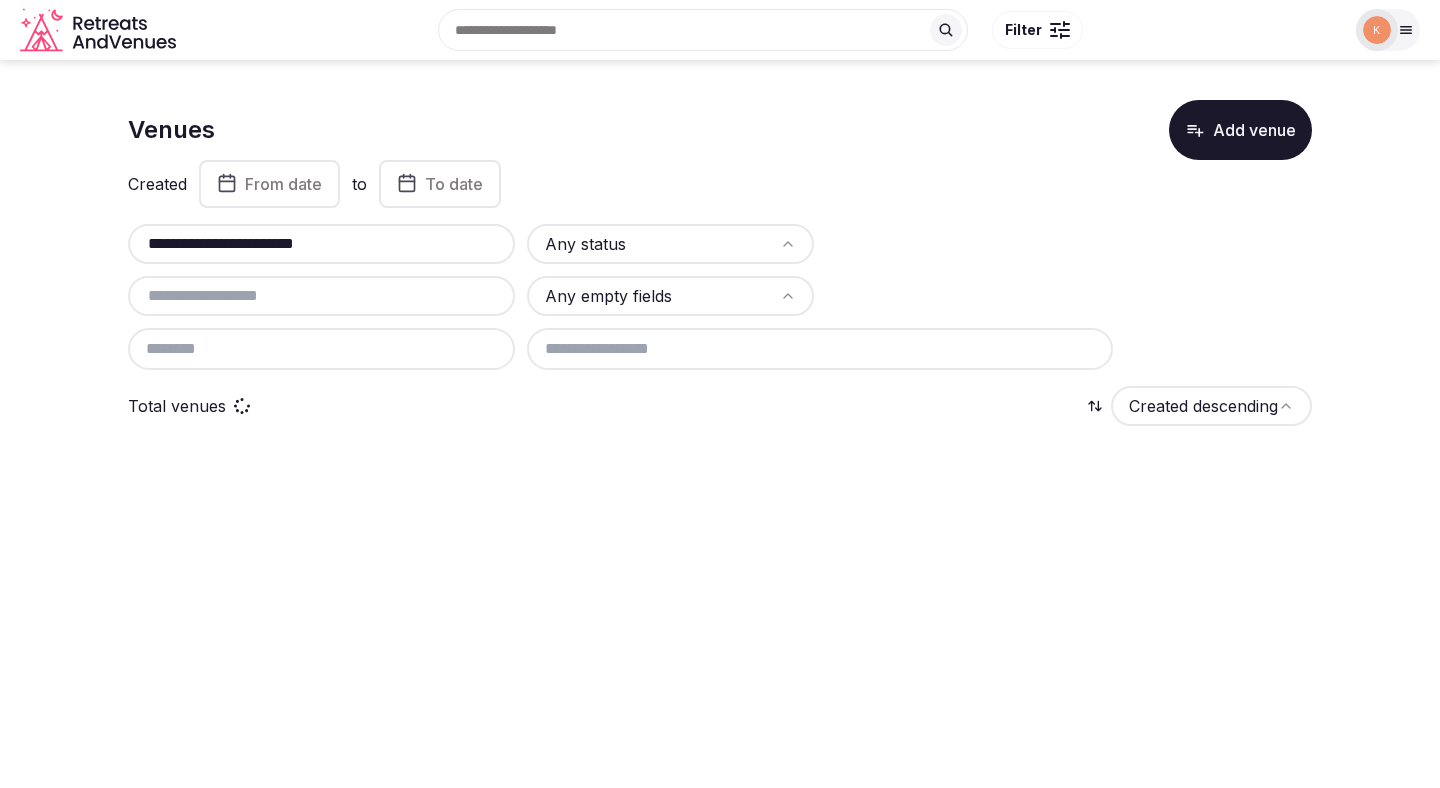 scroll, scrollTop: 0, scrollLeft: 0, axis: both 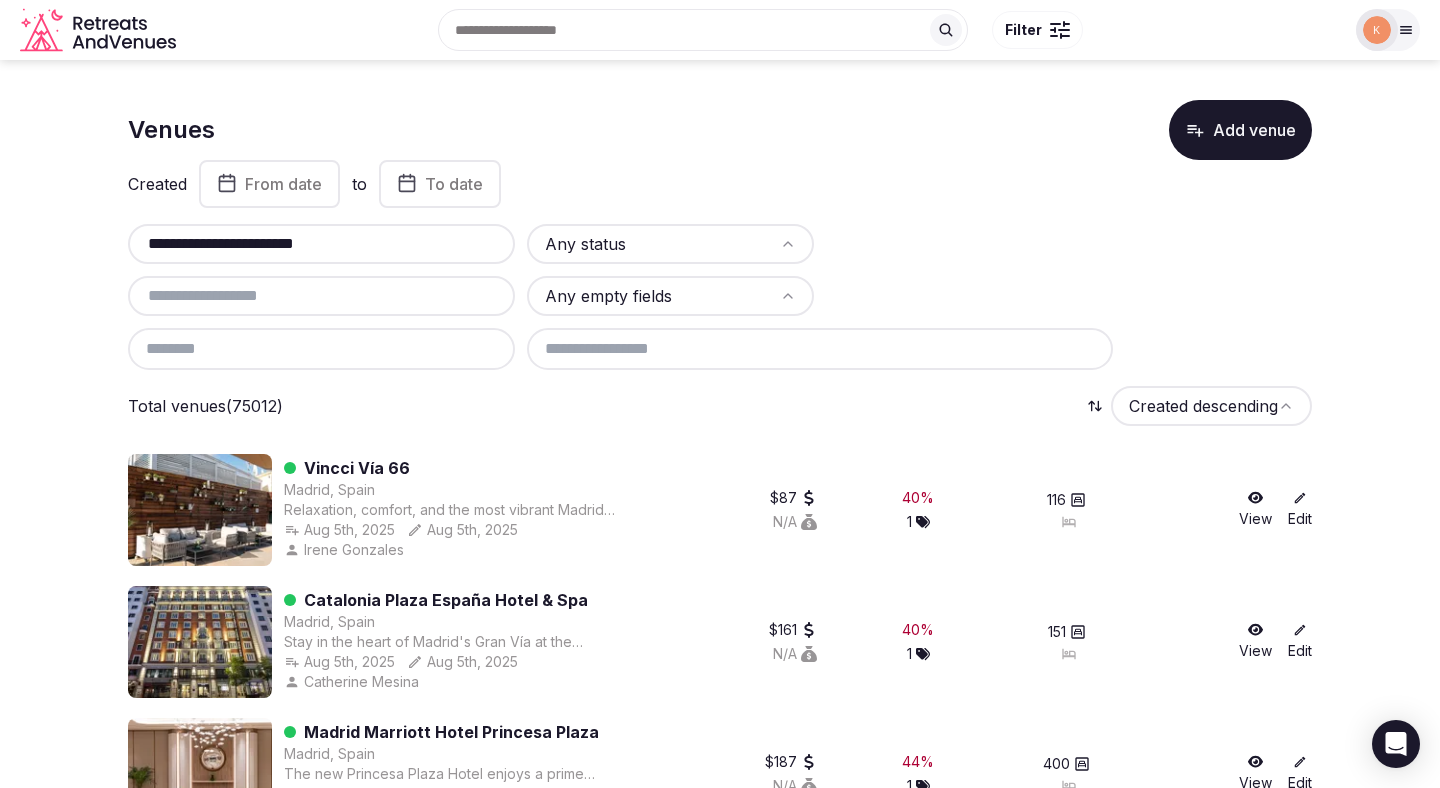 click on "**********" at bounding box center (321, 244) 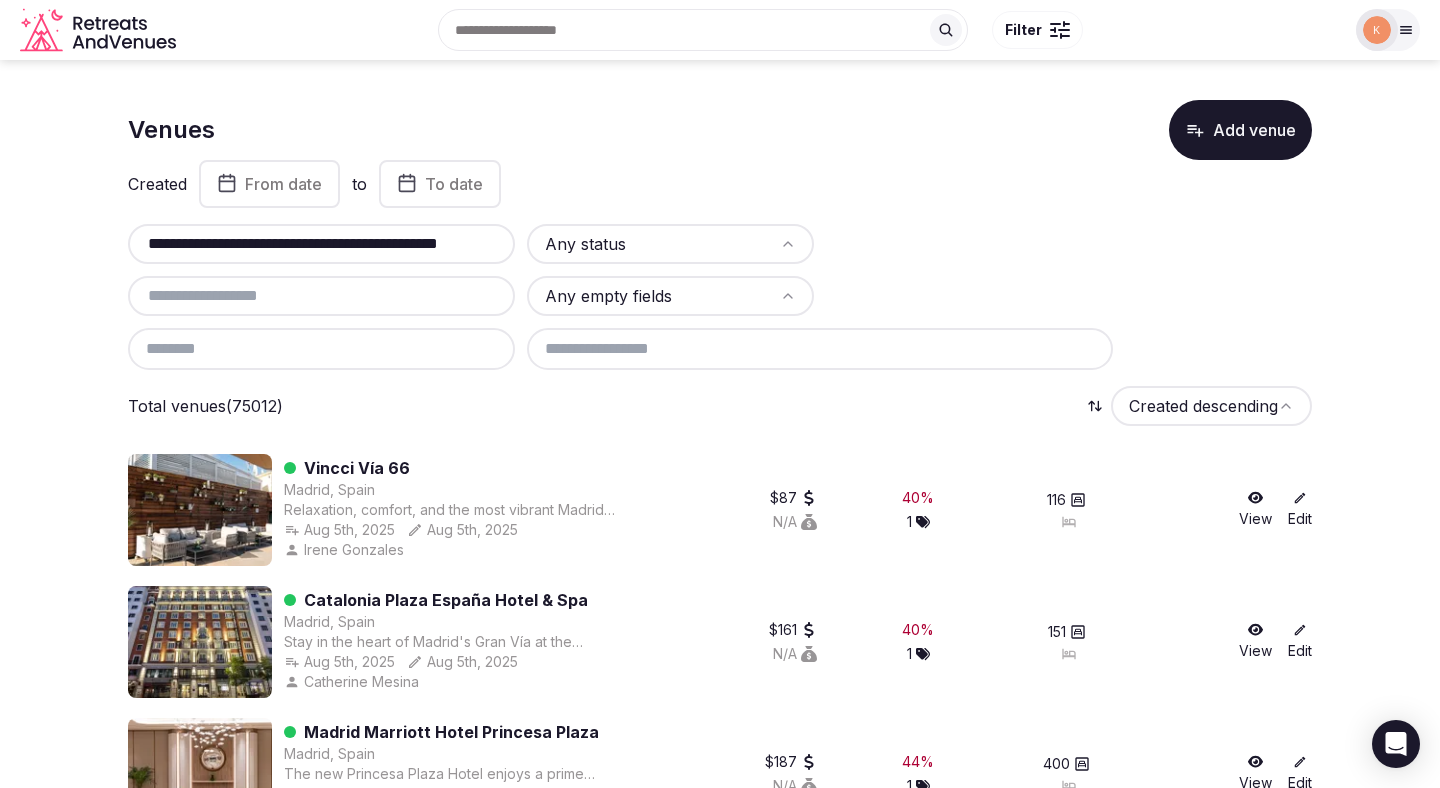 scroll, scrollTop: 0, scrollLeft: 82, axis: horizontal 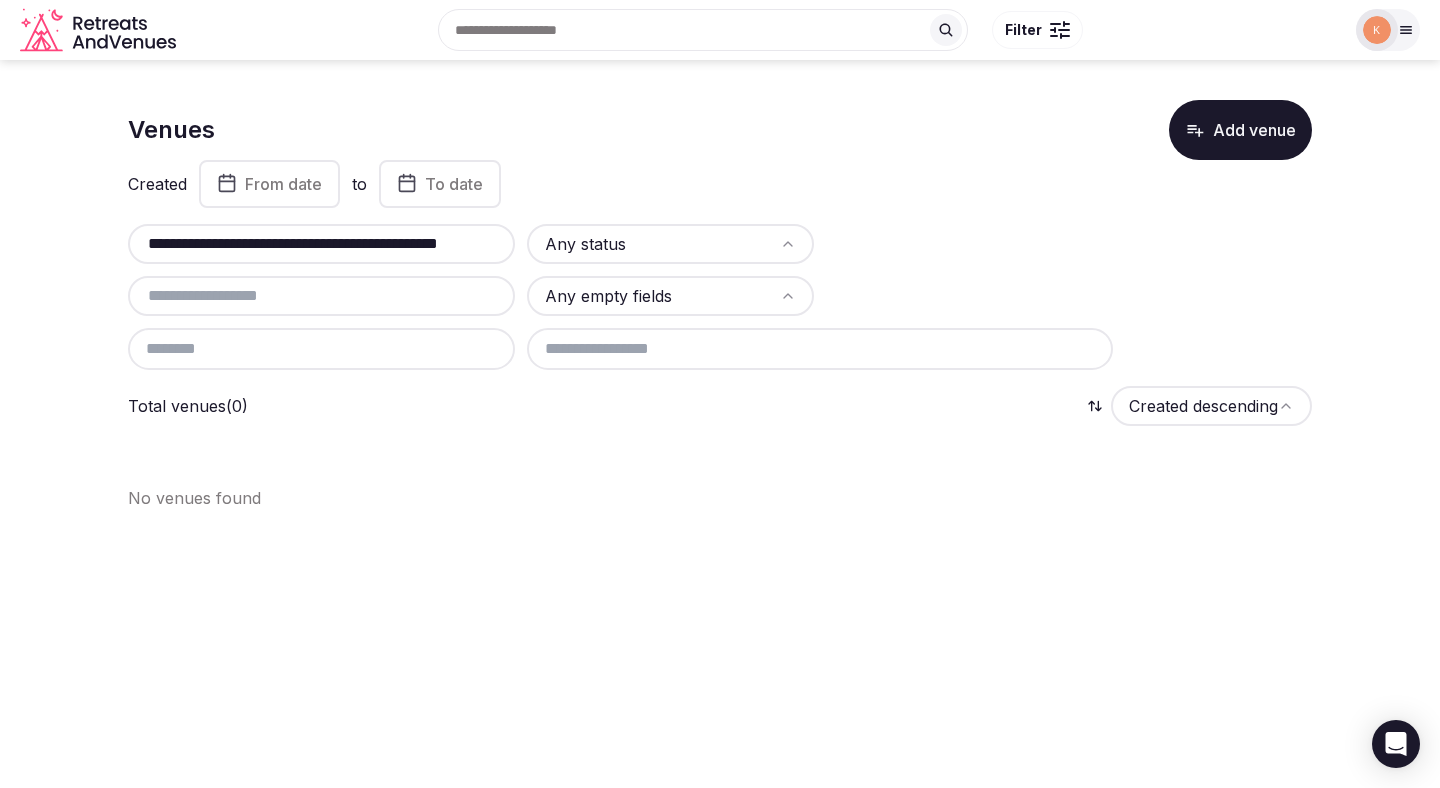 click on "**********" at bounding box center [321, 244] 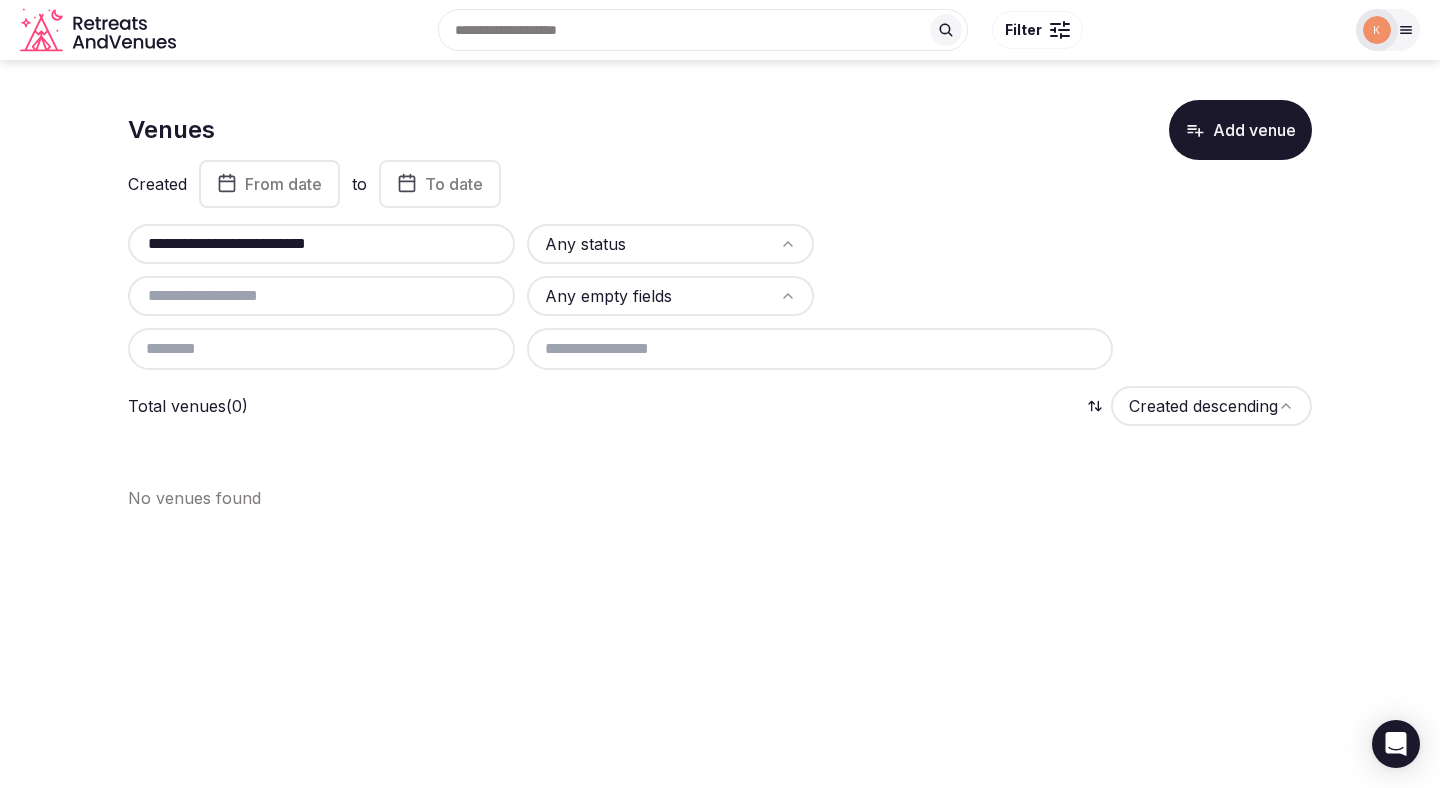 type on "**********" 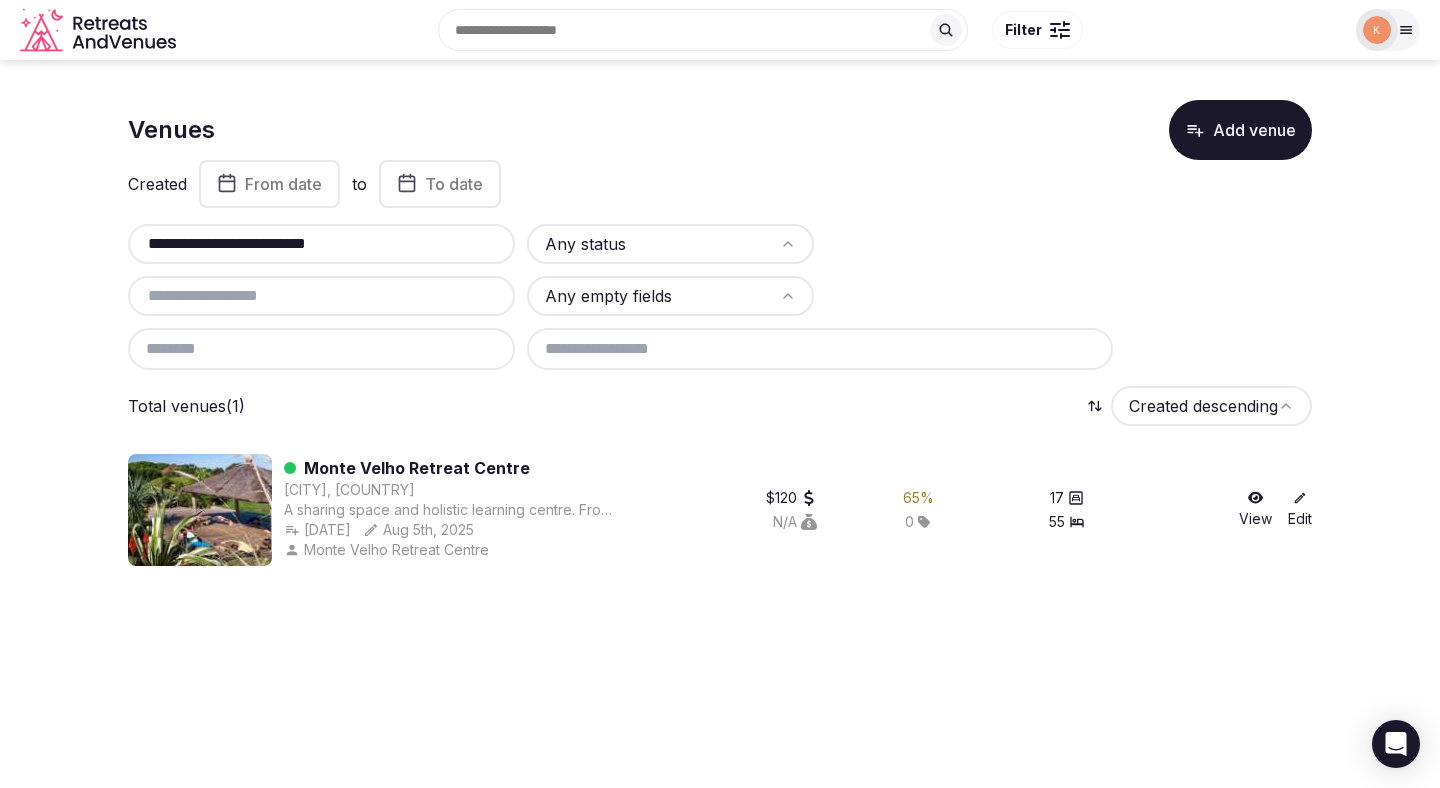 click on "Monte Velho Retreat Centre" at bounding box center [417, 468] 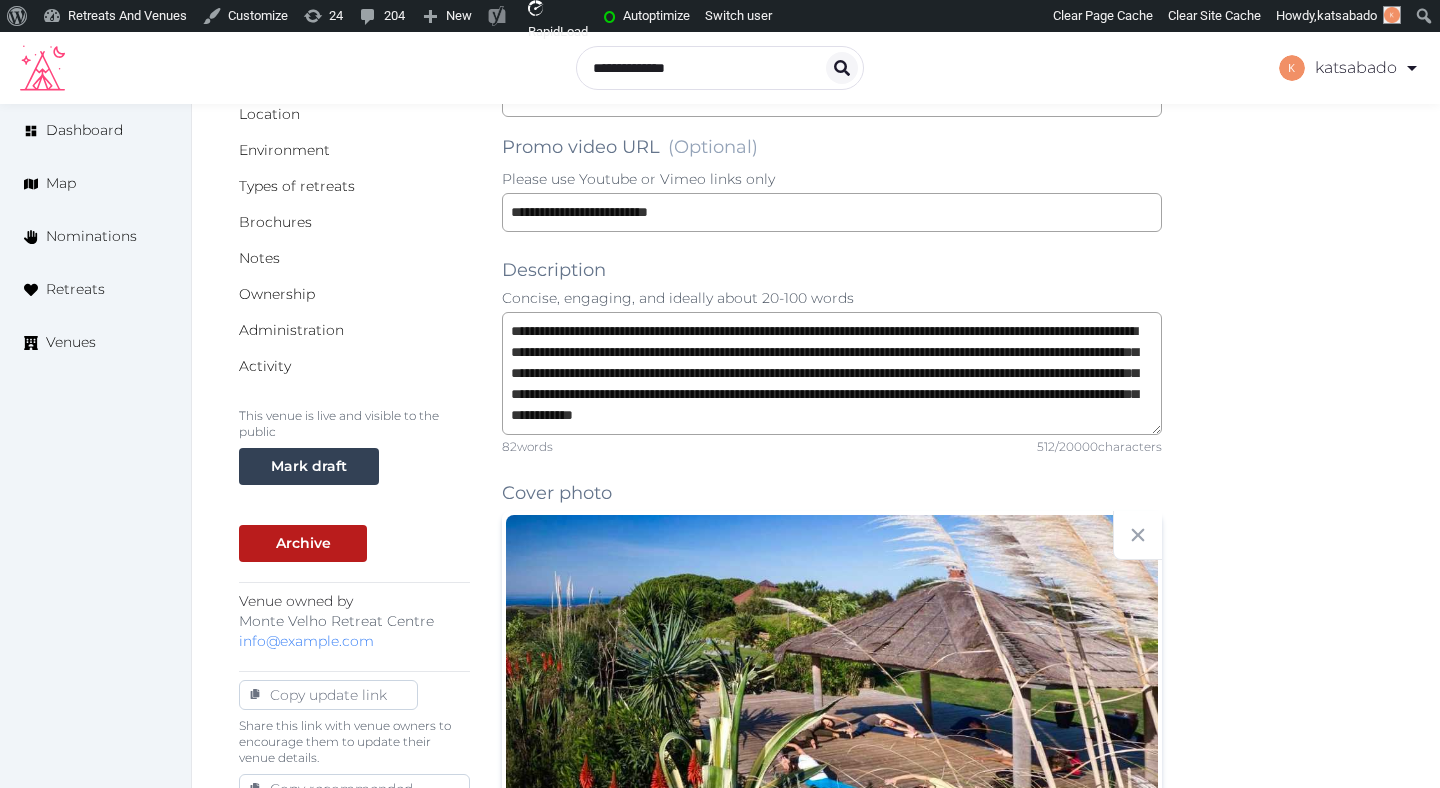 scroll, scrollTop: 446, scrollLeft: 0, axis: vertical 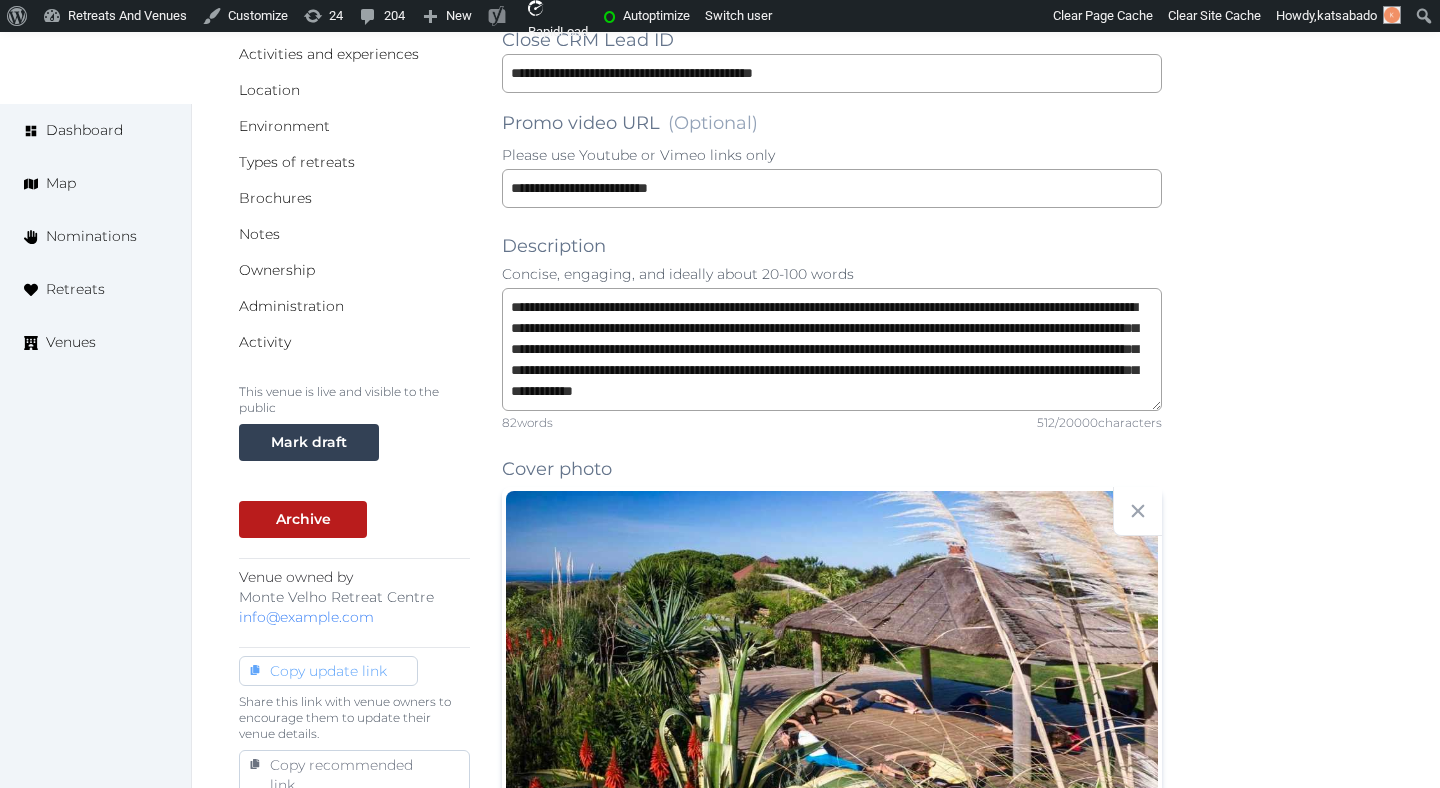 click on "Copy update link" at bounding box center [328, 671] 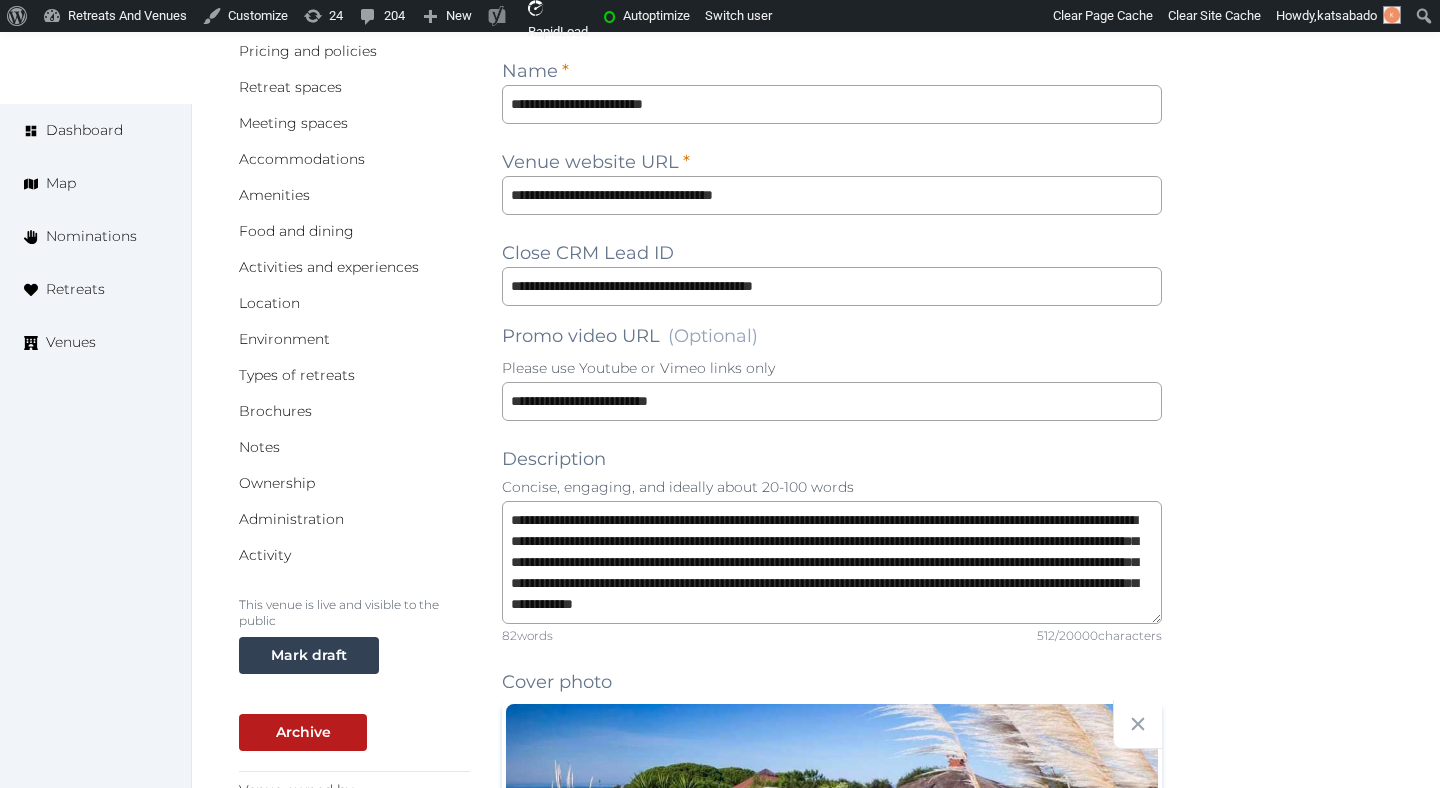 scroll, scrollTop: 0, scrollLeft: 0, axis: both 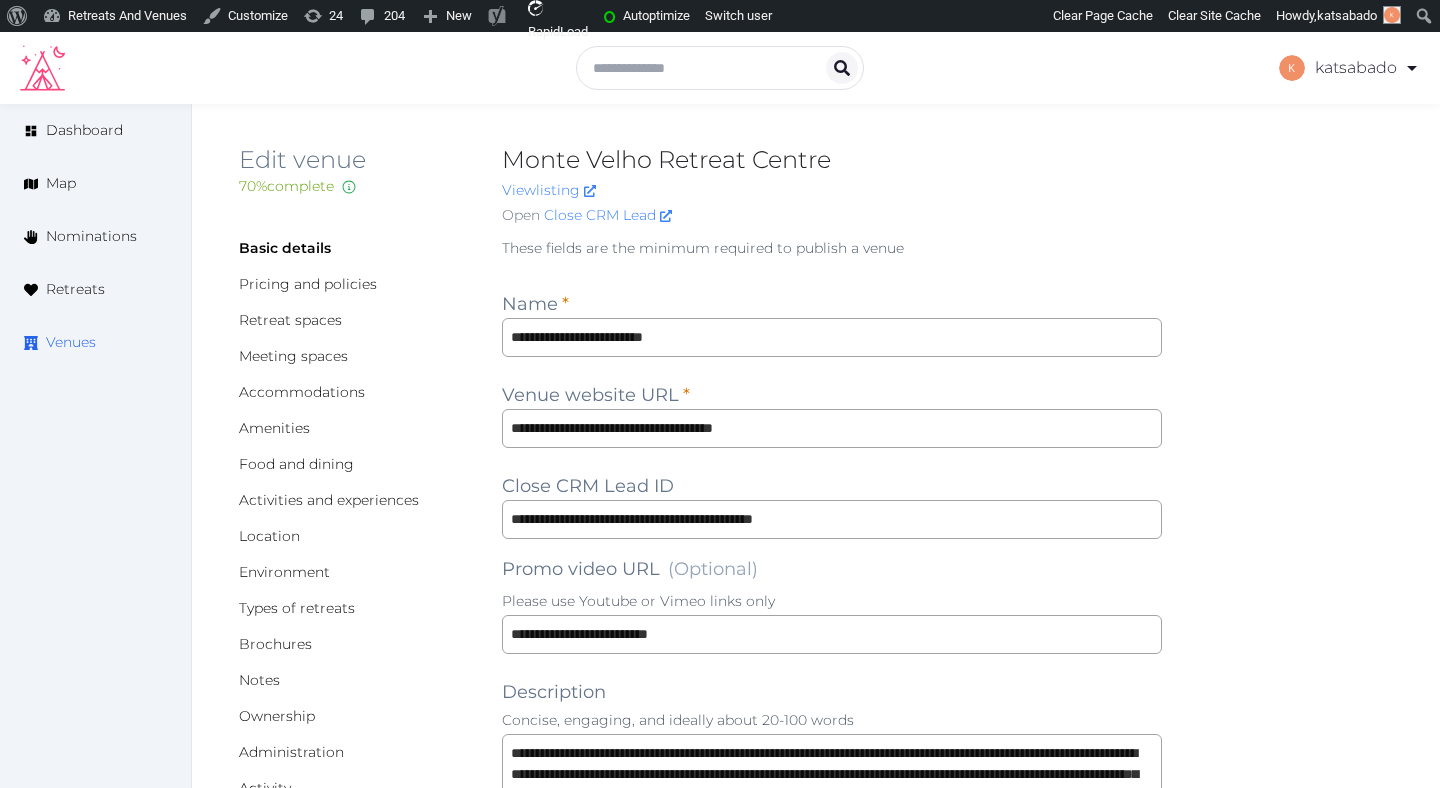 click on "Venues" at bounding box center [71, 342] 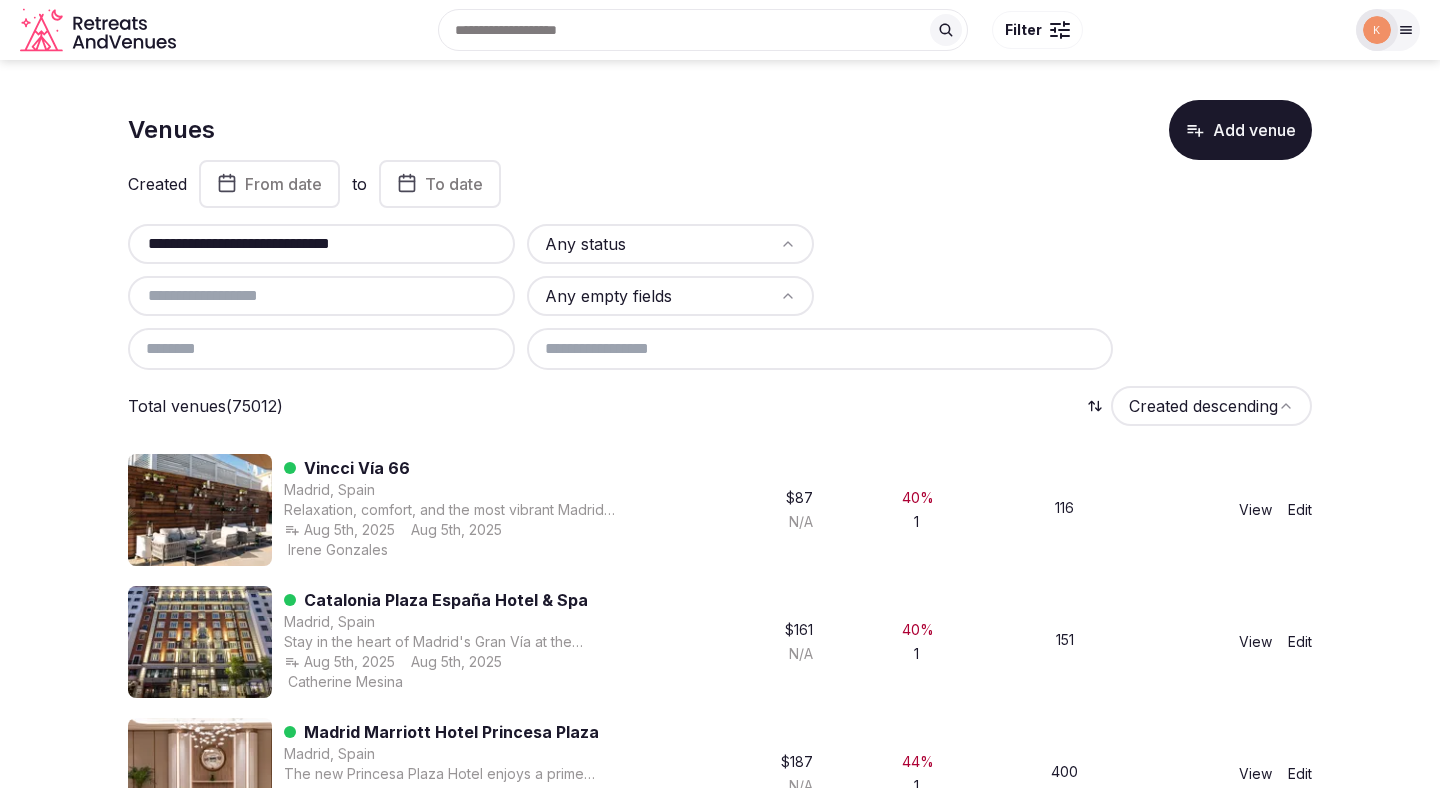 scroll, scrollTop: 0, scrollLeft: 0, axis: both 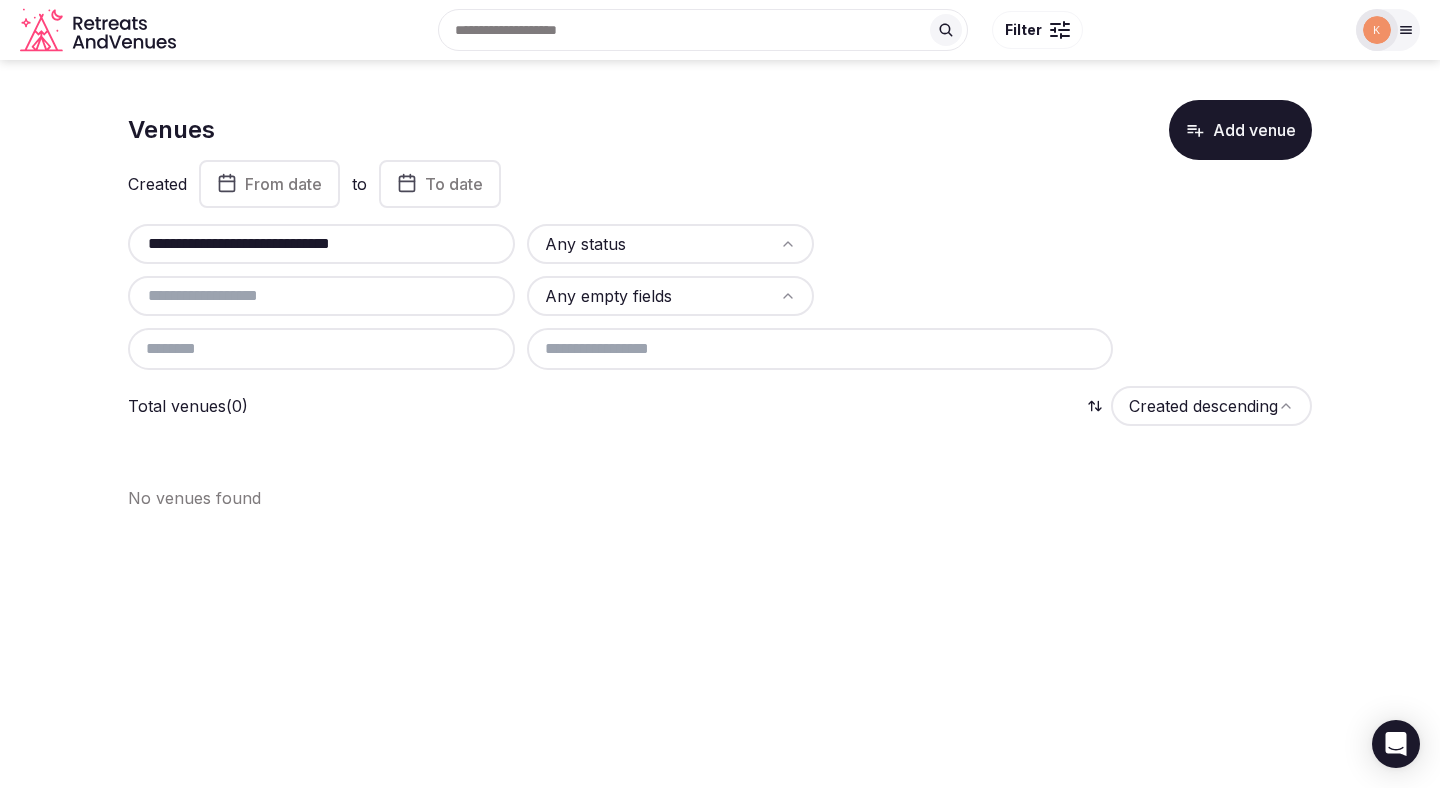 click on "**********" at bounding box center [321, 244] 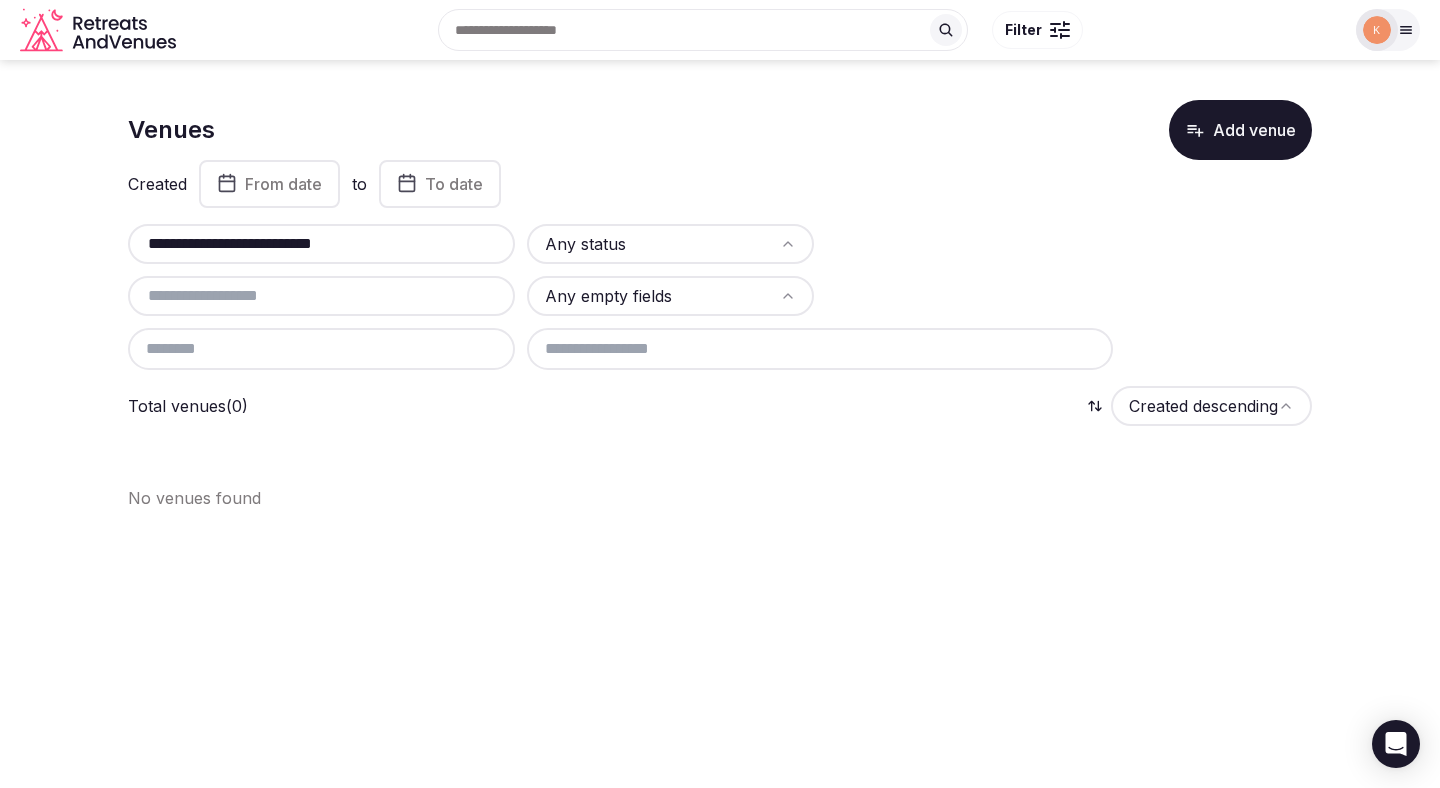 type on "**********" 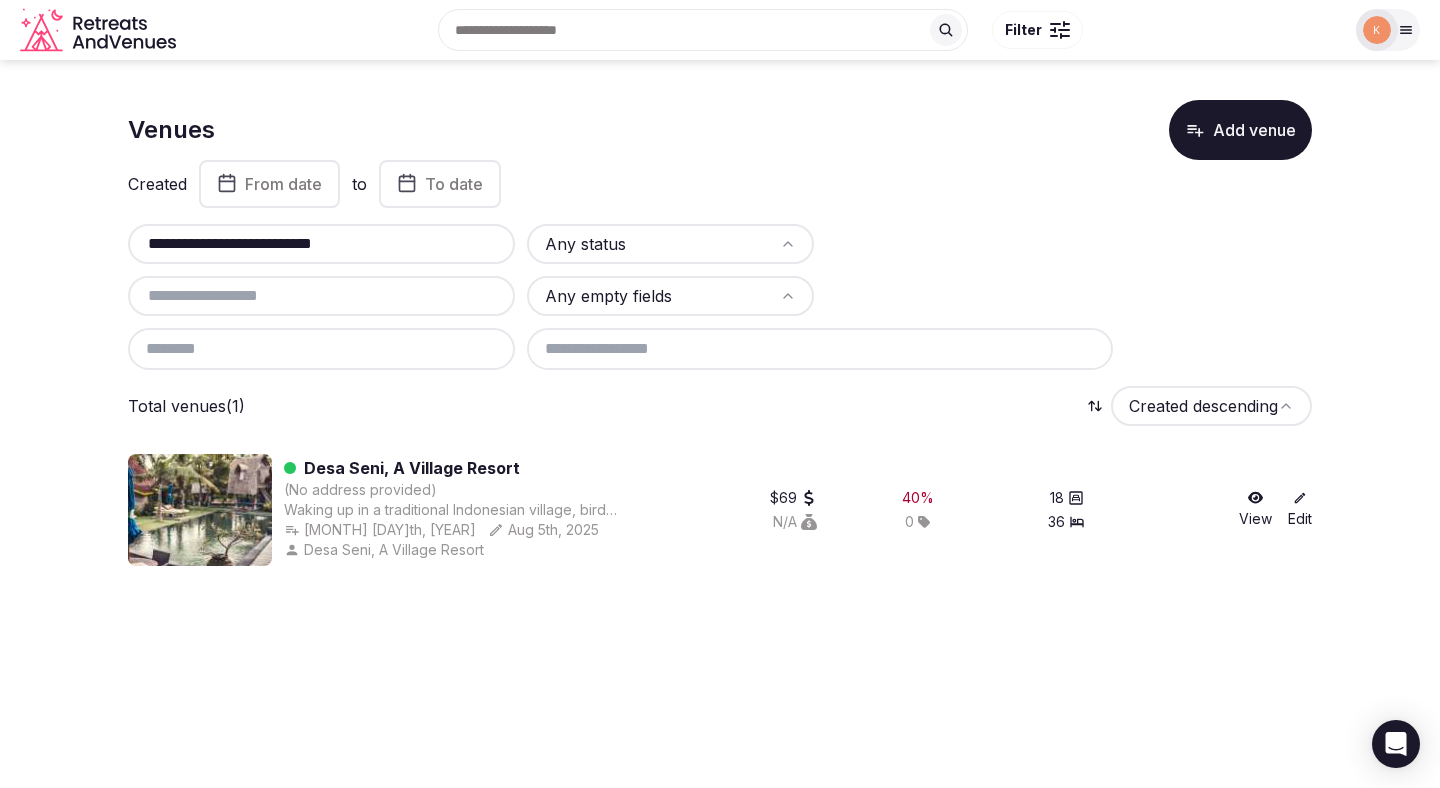 click on "Desa Seni, A Village Resort" at bounding box center (412, 468) 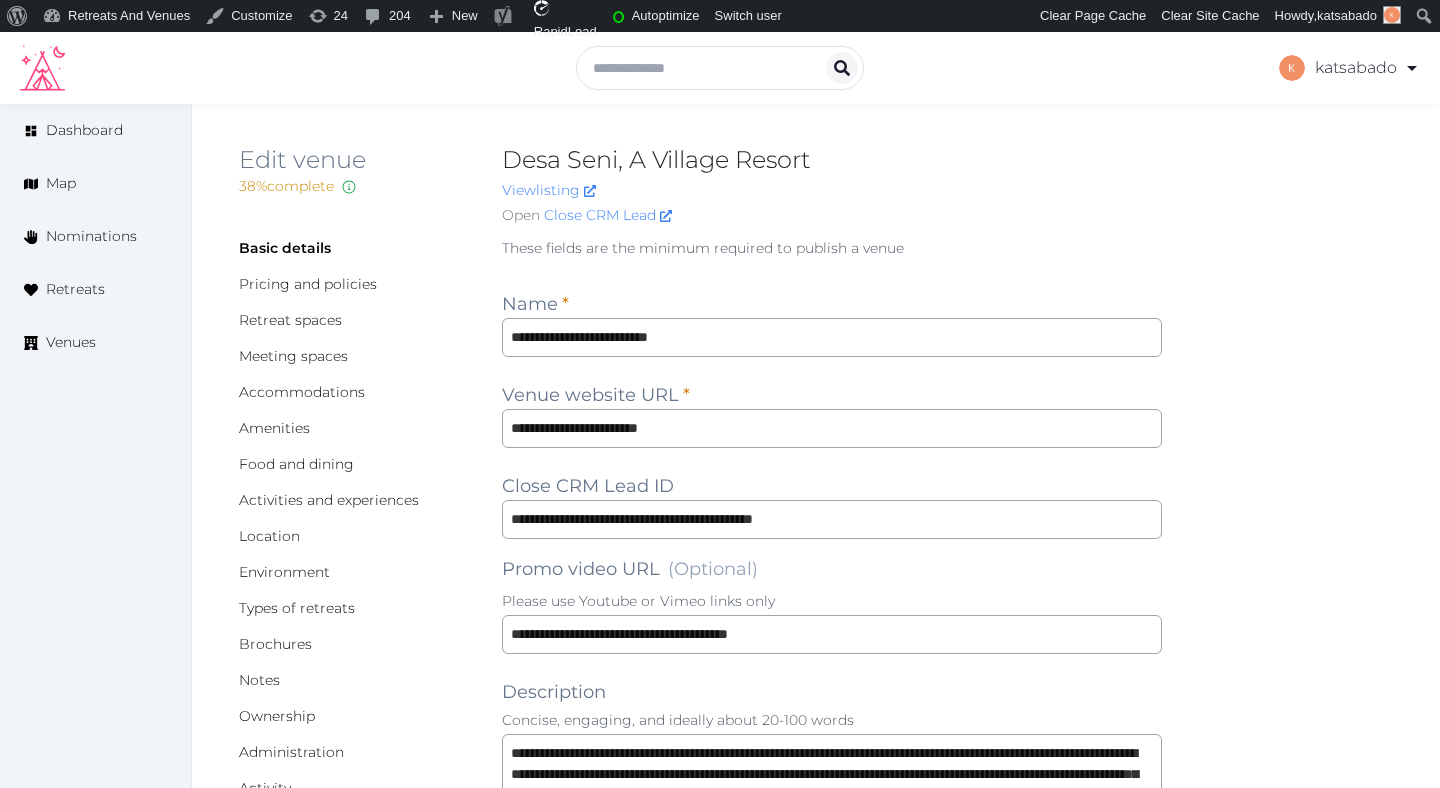 scroll, scrollTop: 0, scrollLeft: 0, axis: both 